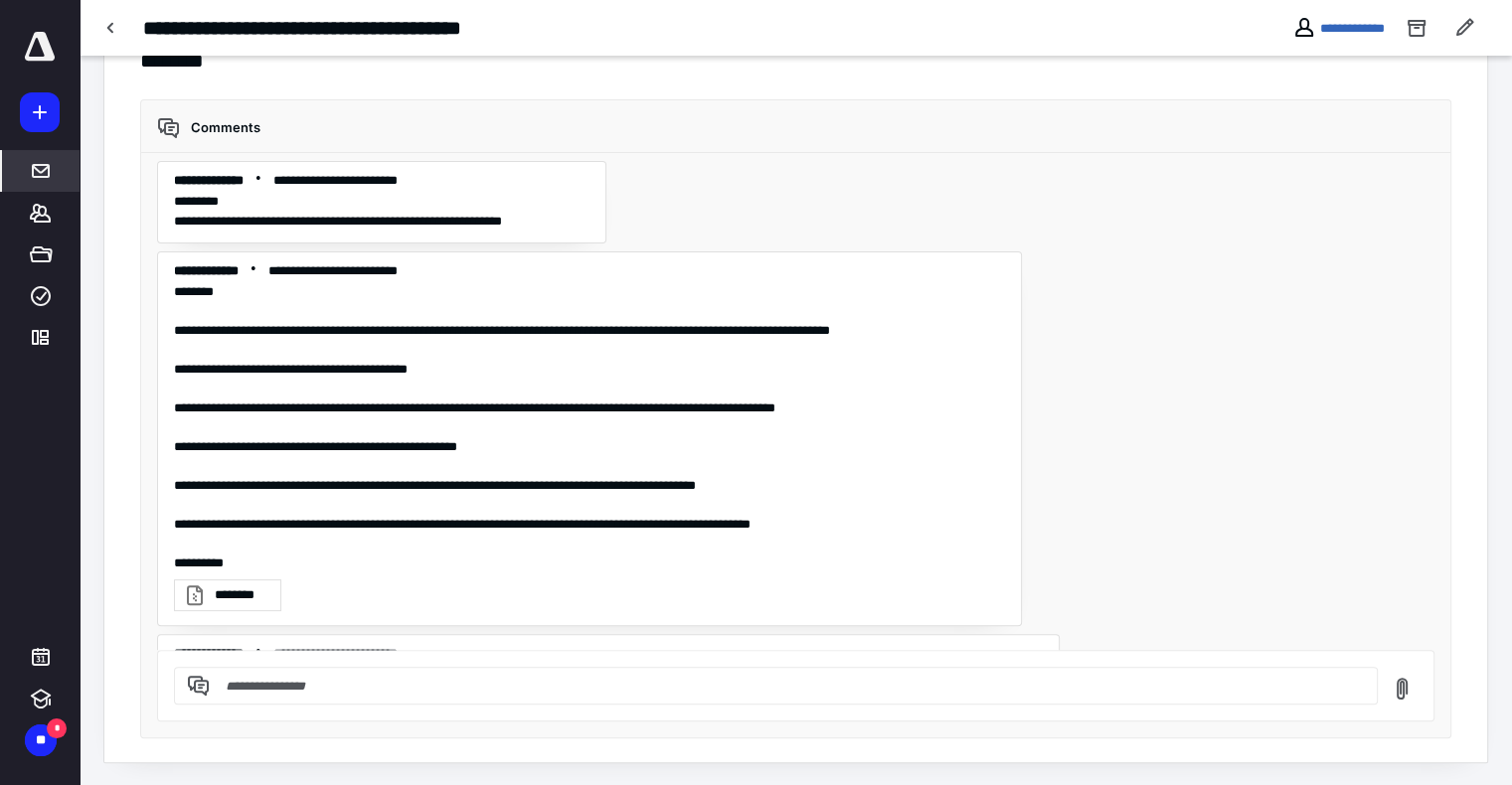 scroll, scrollTop: 473, scrollLeft: 0, axis: vertical 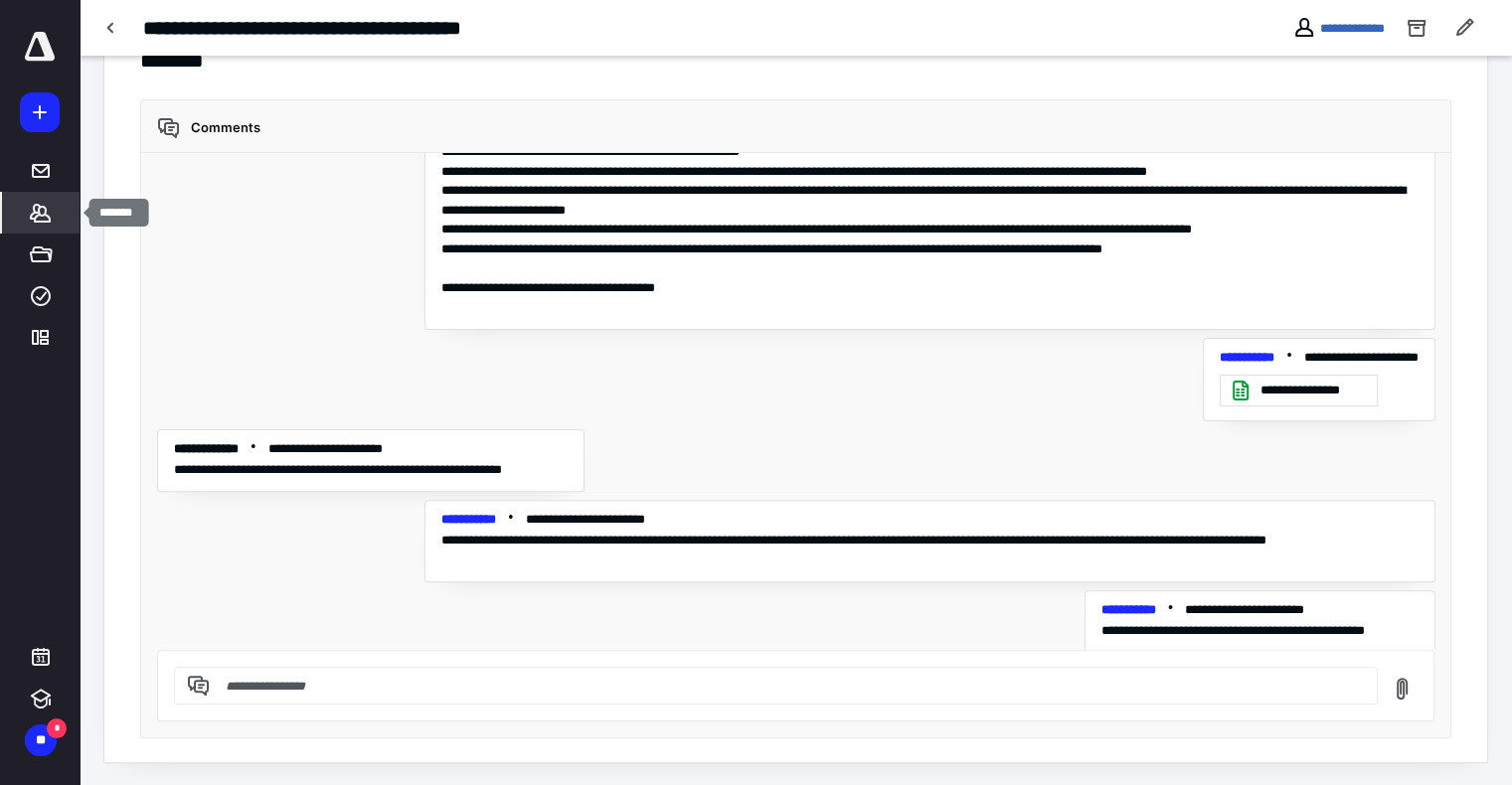 click 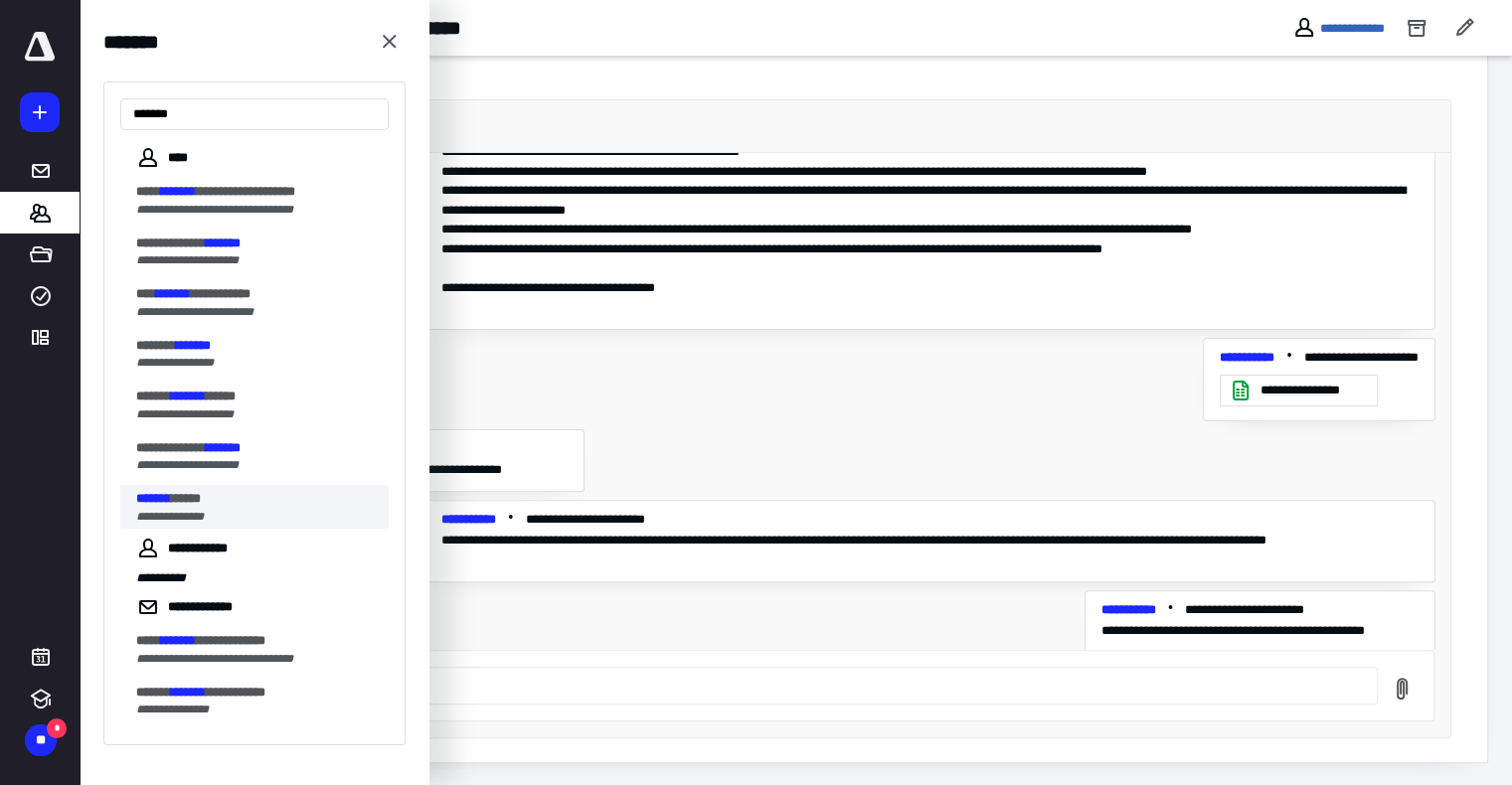 type on "*******" 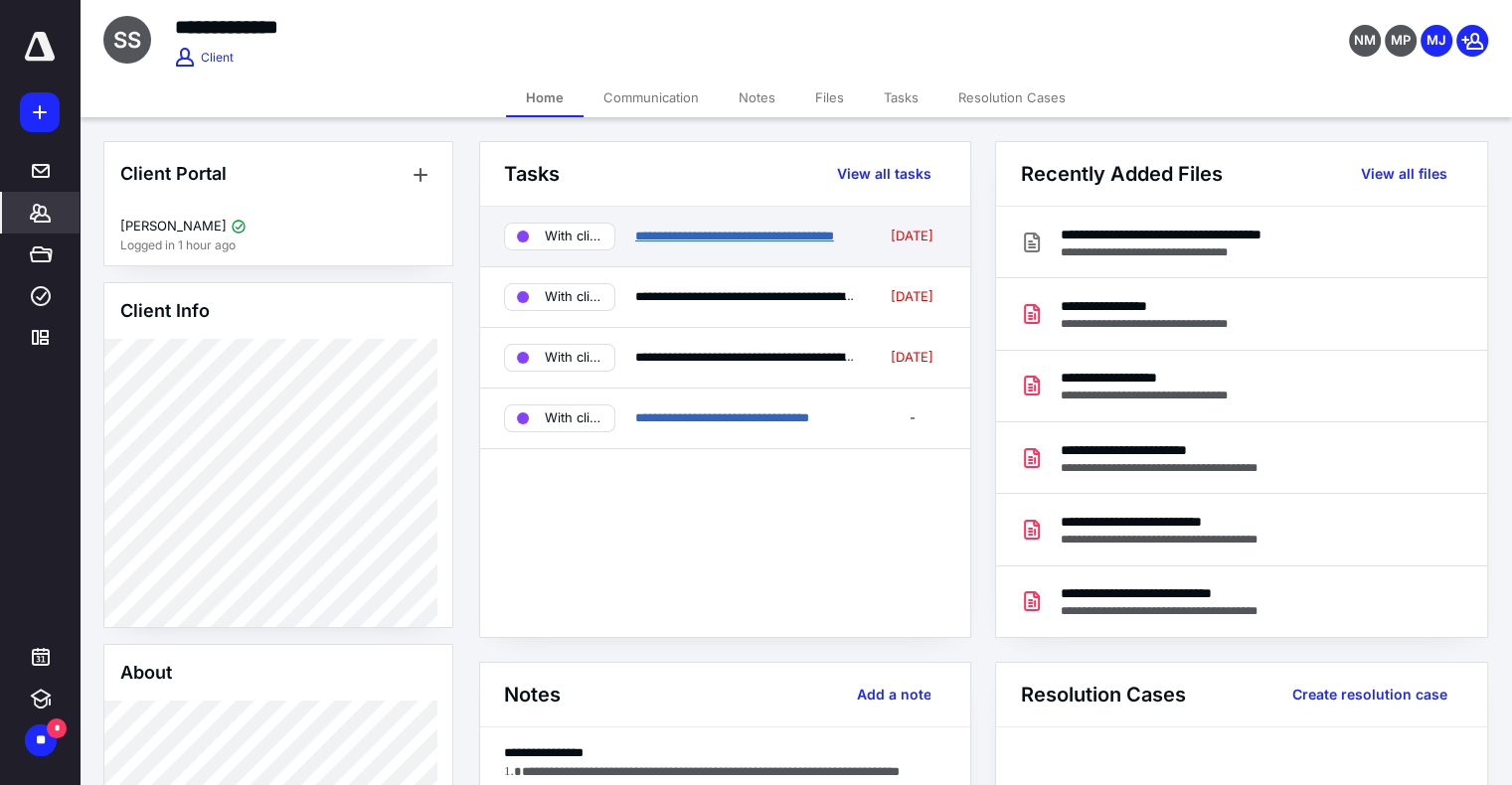 click on "**********" at bounding box center [735, 236] 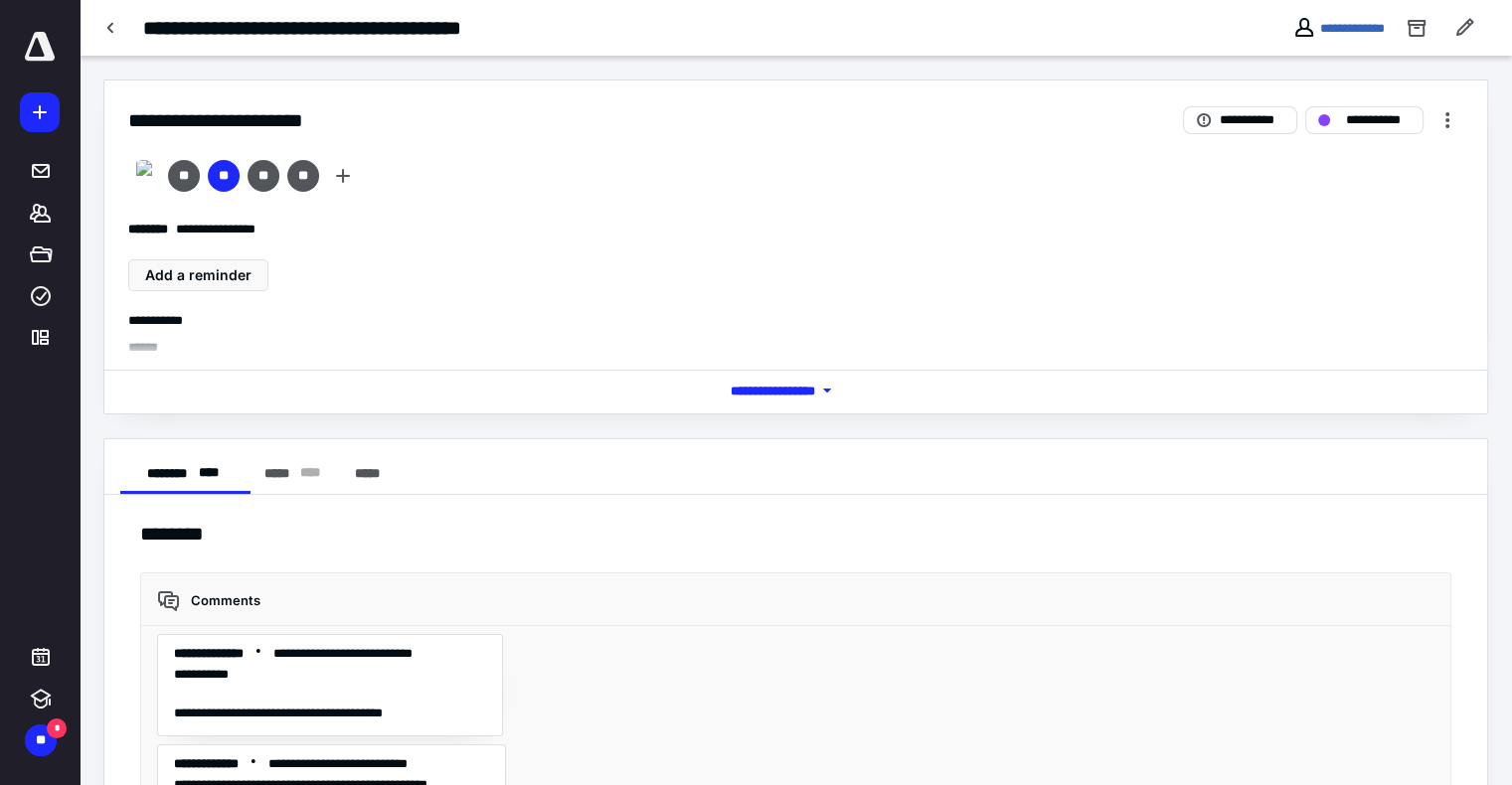 scroll, scrollTop: 8173, scrollLeft: 0, axis: vertical 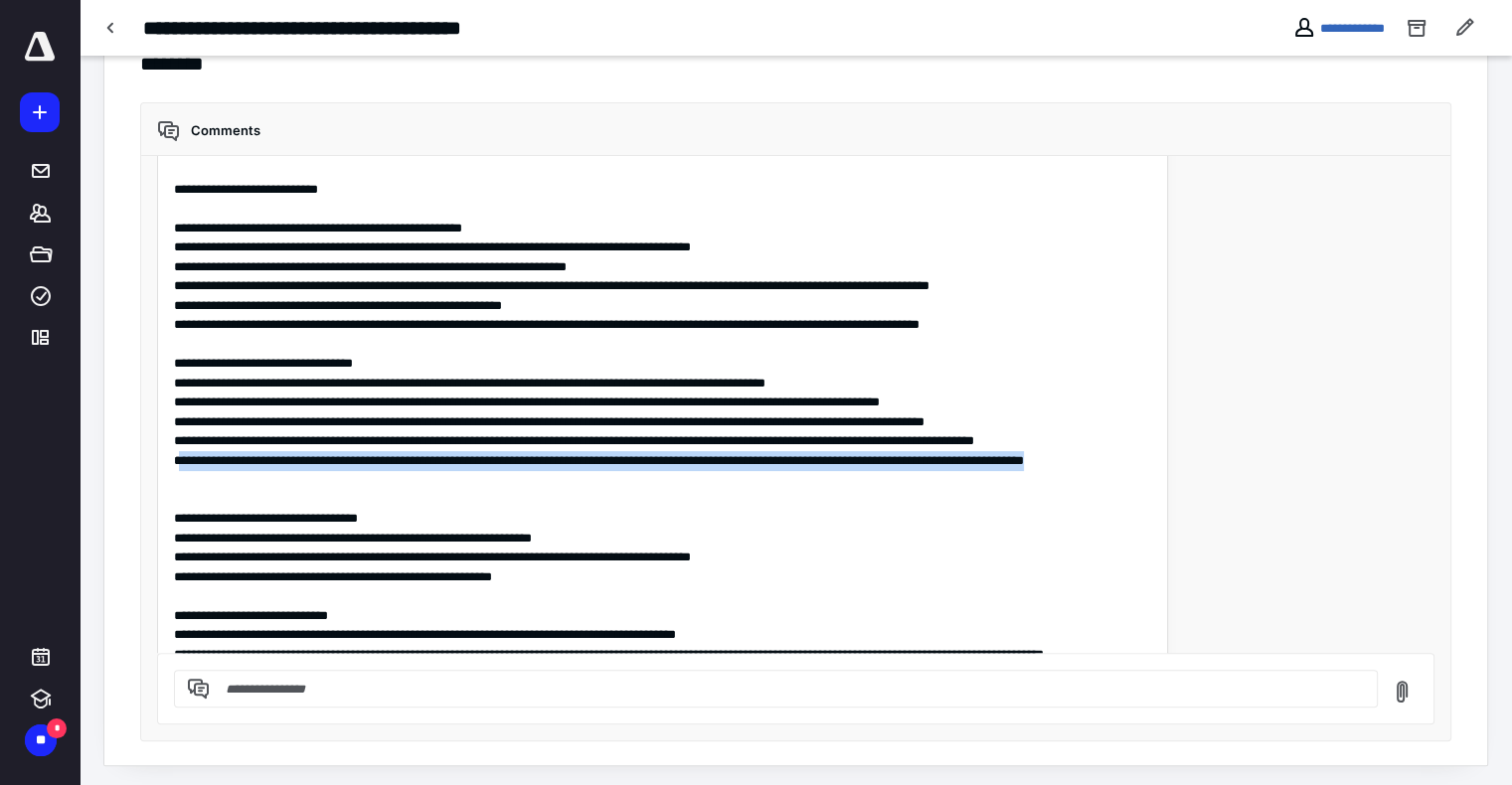 drag, startPoint x: 182, startPoint y: 454, endPoint x: 256, endPoint y: 479, distance: 78.1089 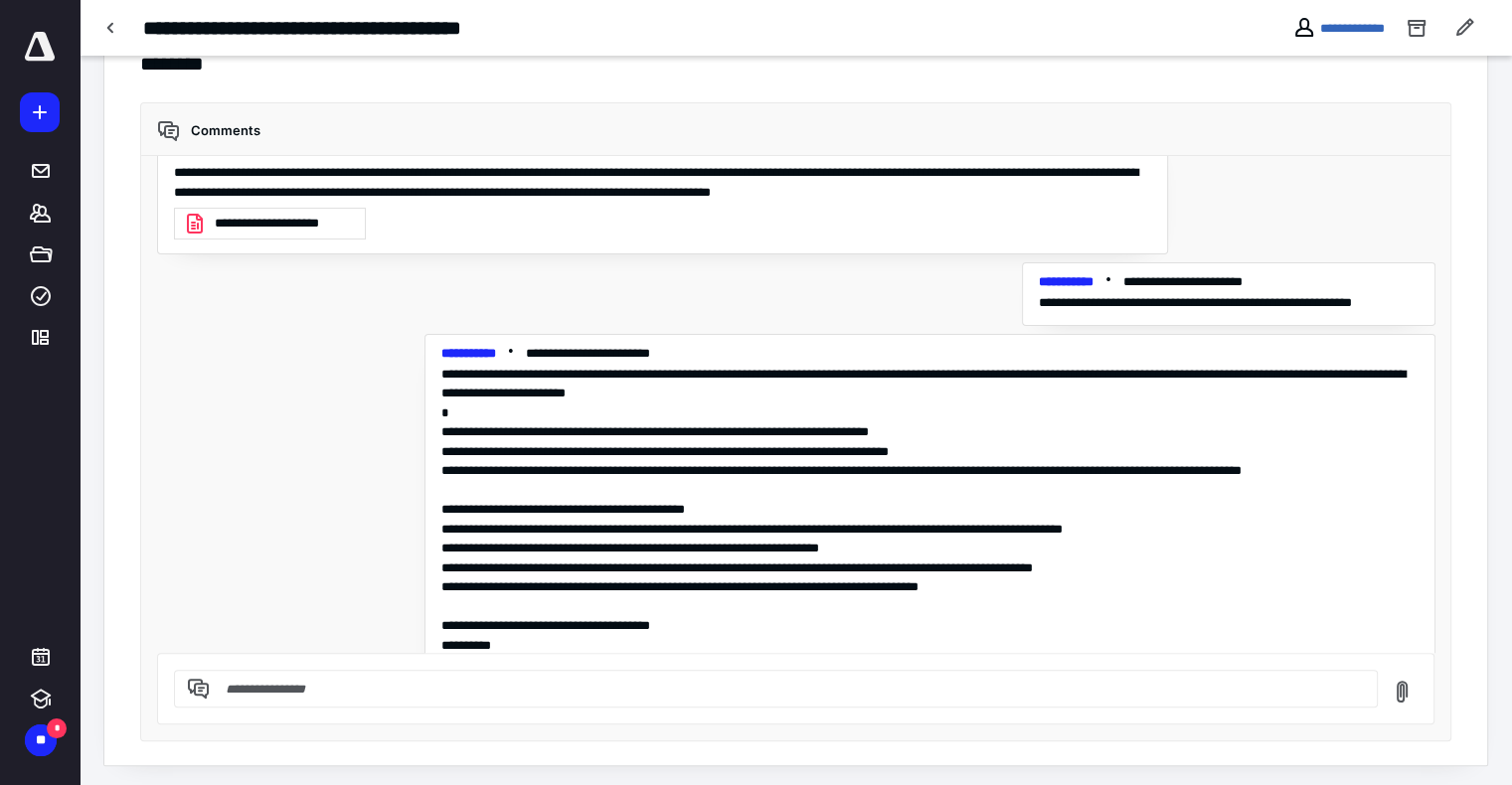 scroll, scrollTop: 5195, scrollLeft: 0, axis: vertical 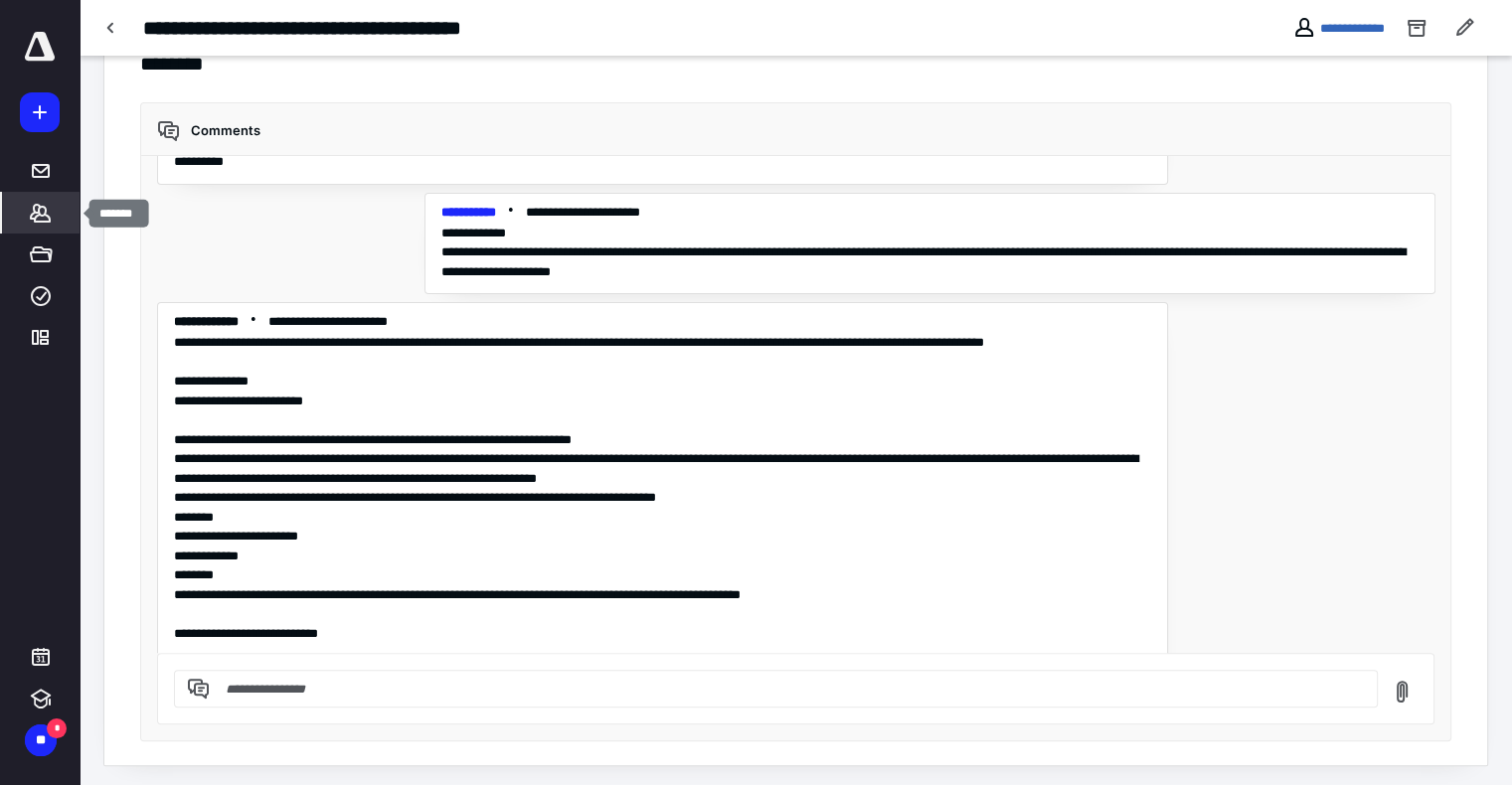click 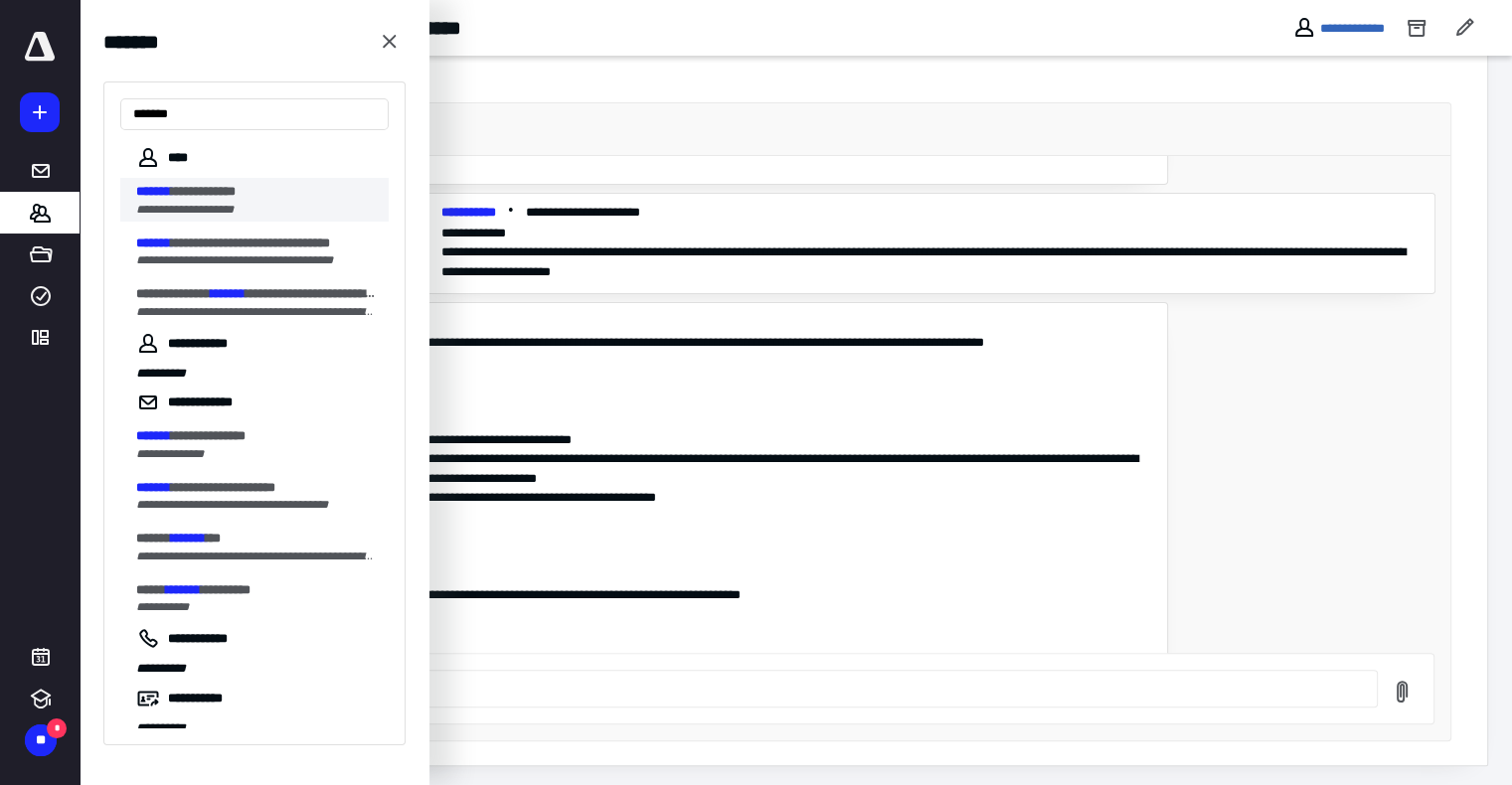 type on "*******" 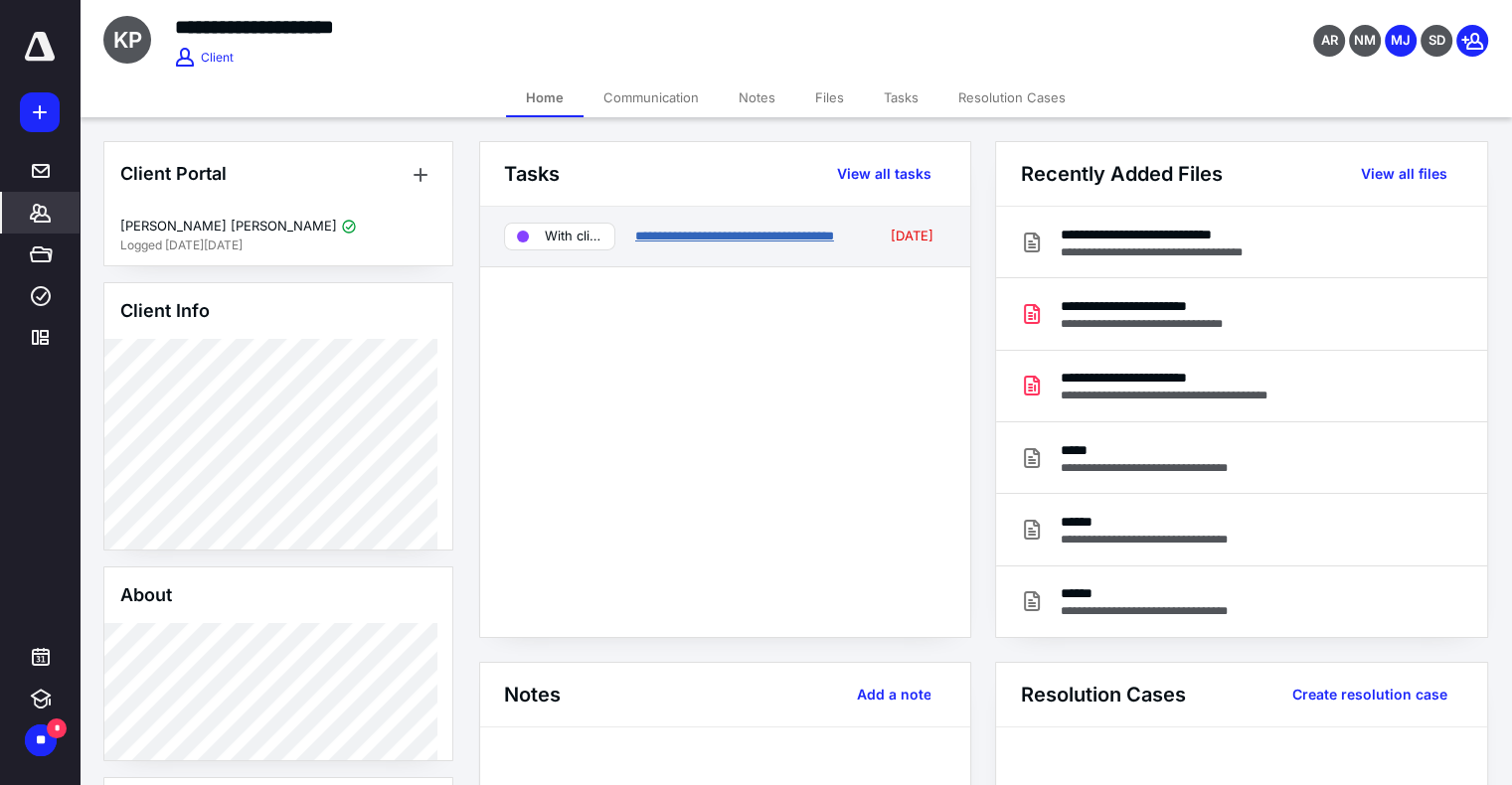 click on "**********" at bounding box center [735, 236] 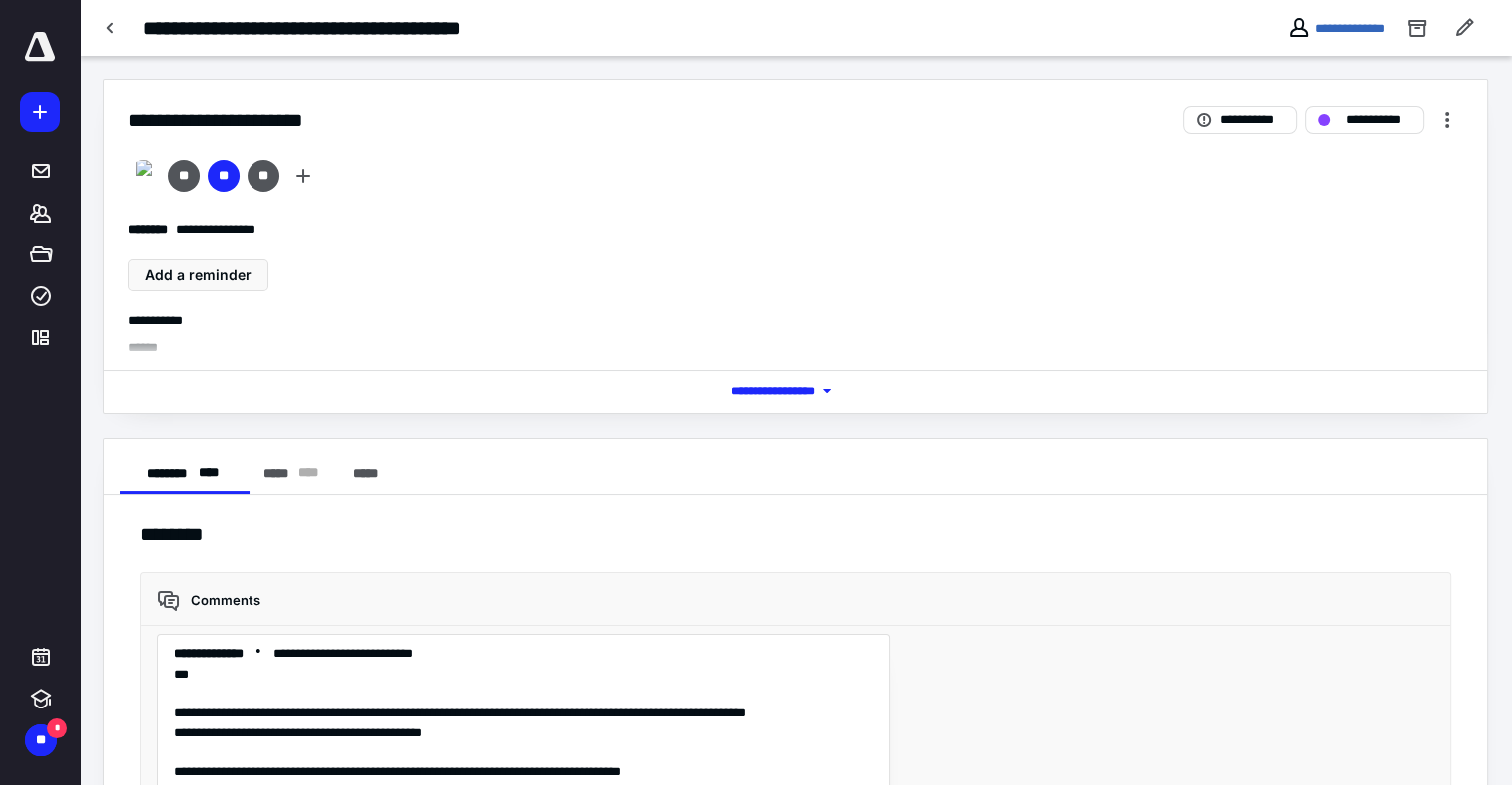 scroll, scrollTop: 6646, scrollLeft: 0, axis: vertical 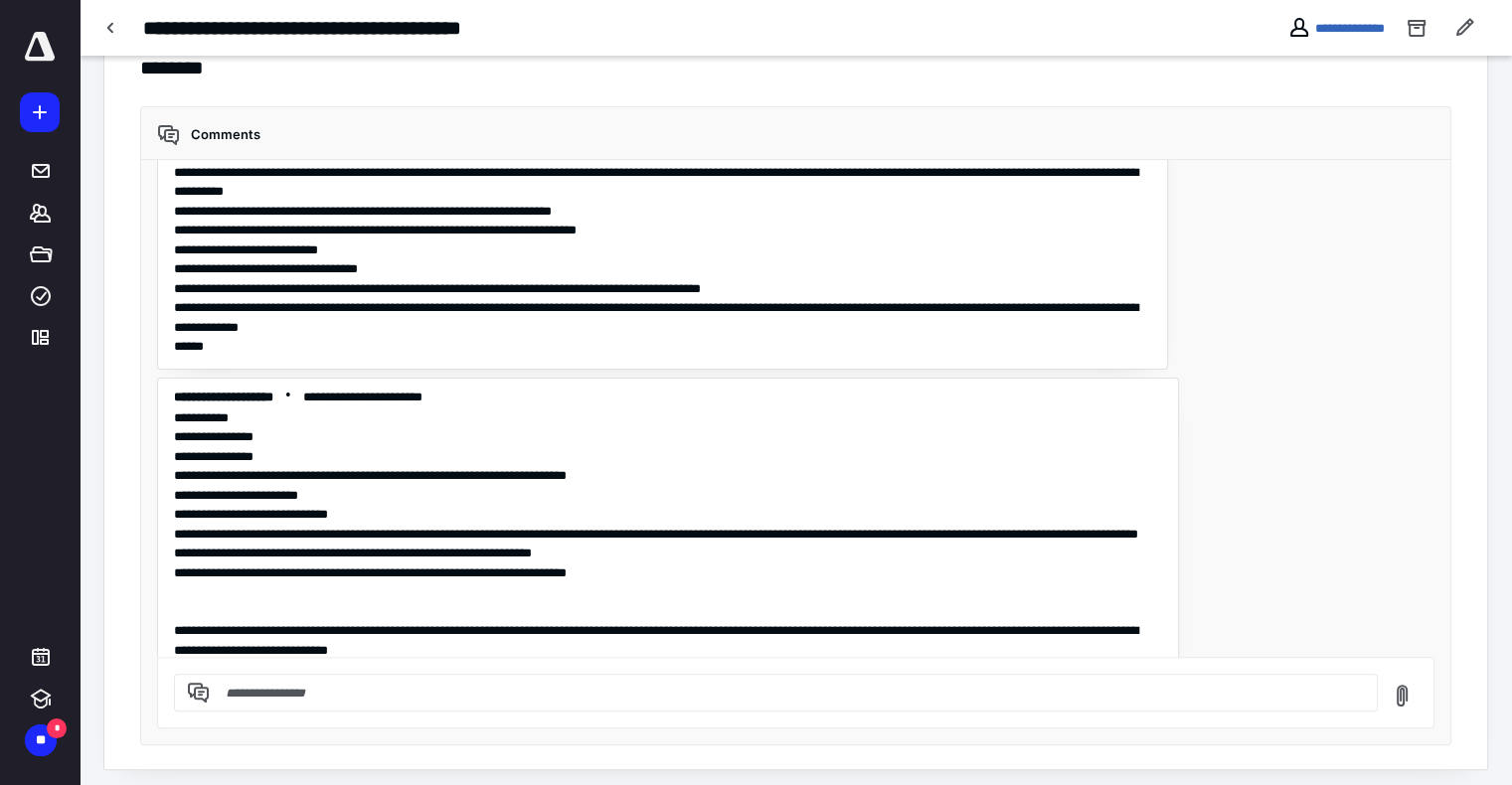 click on "**********" at bounding box center (796, 408) 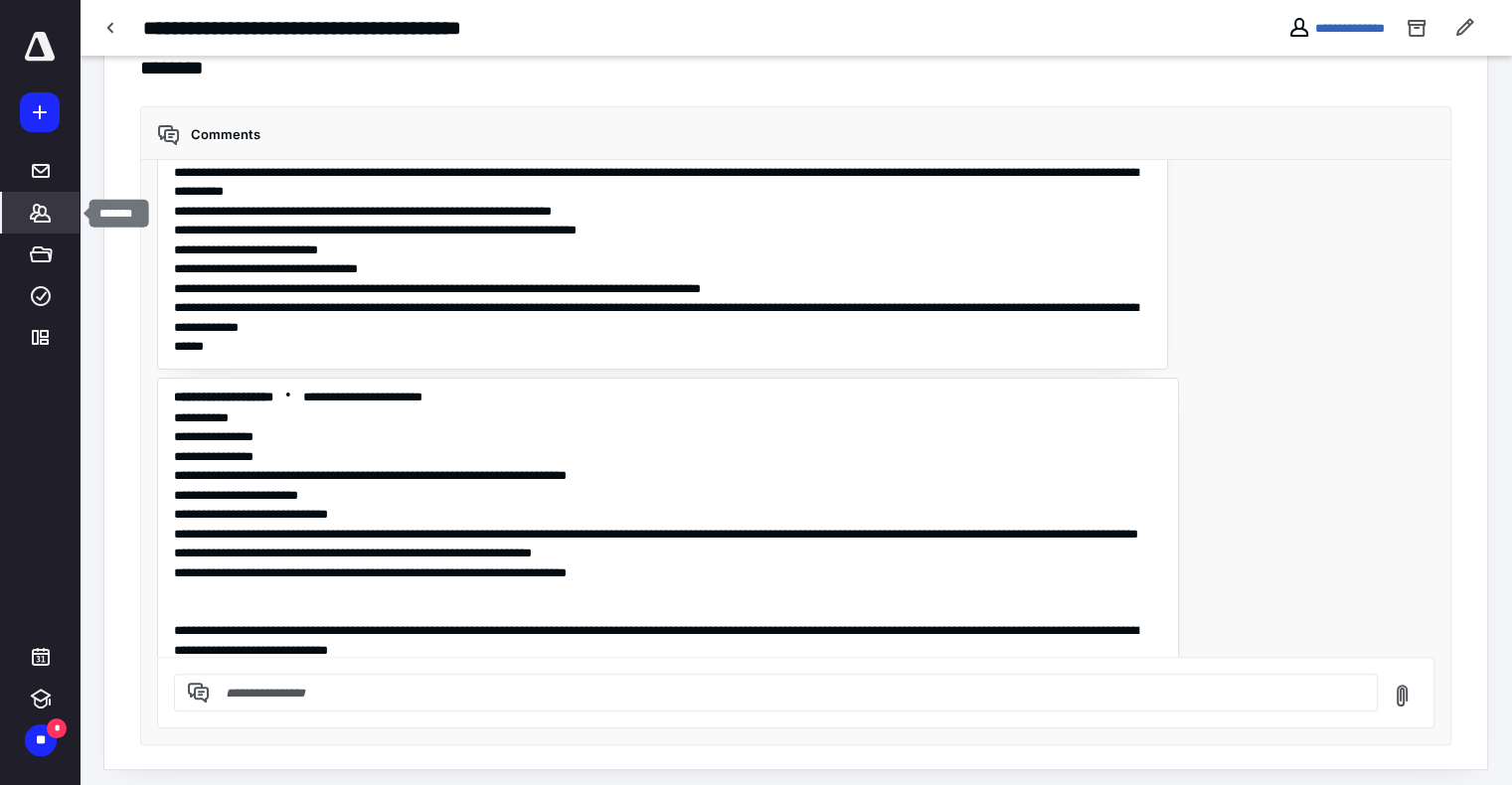 click 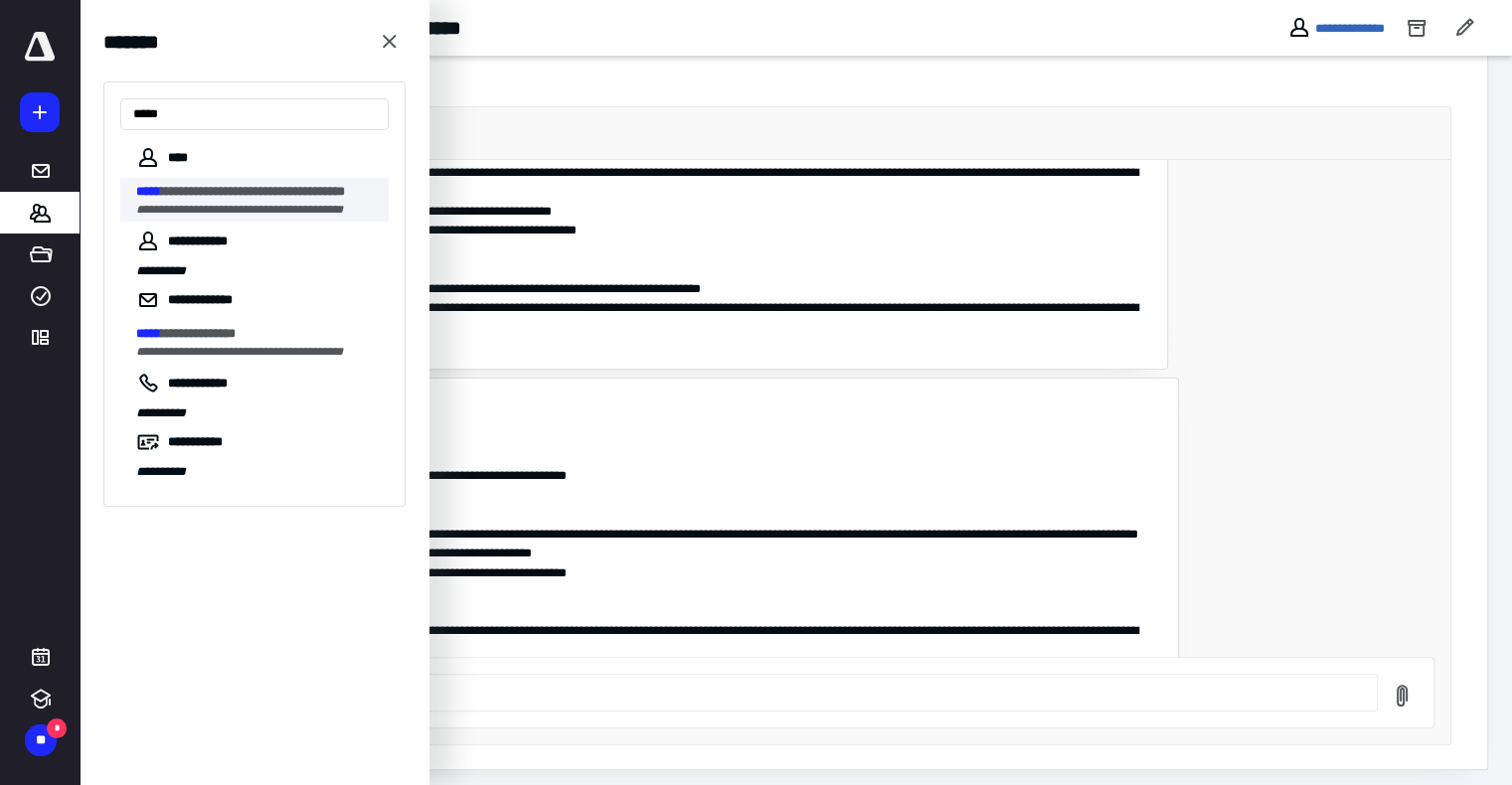 type on "*****" 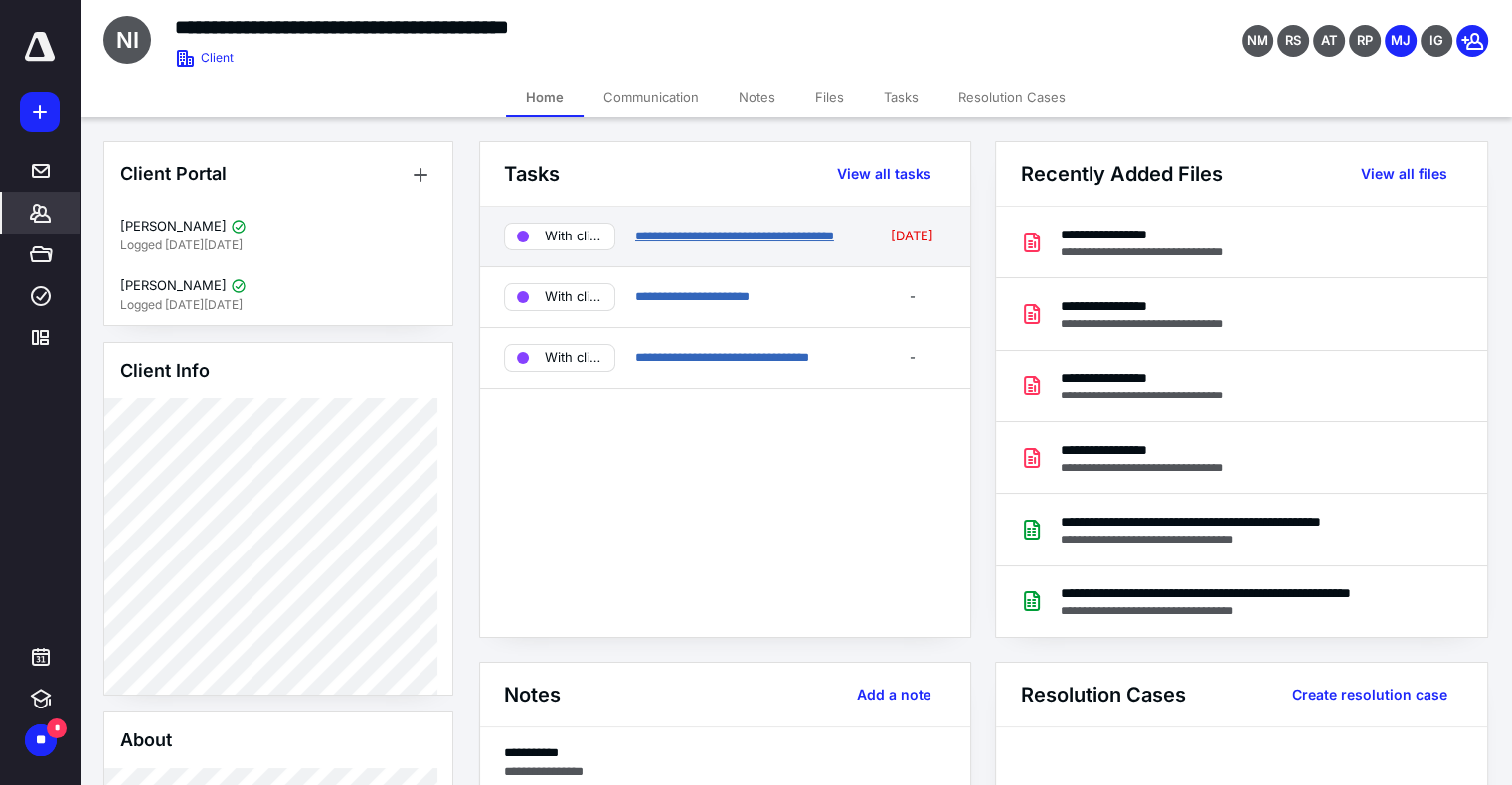 click on "**********" at bounding box center (735, 236) 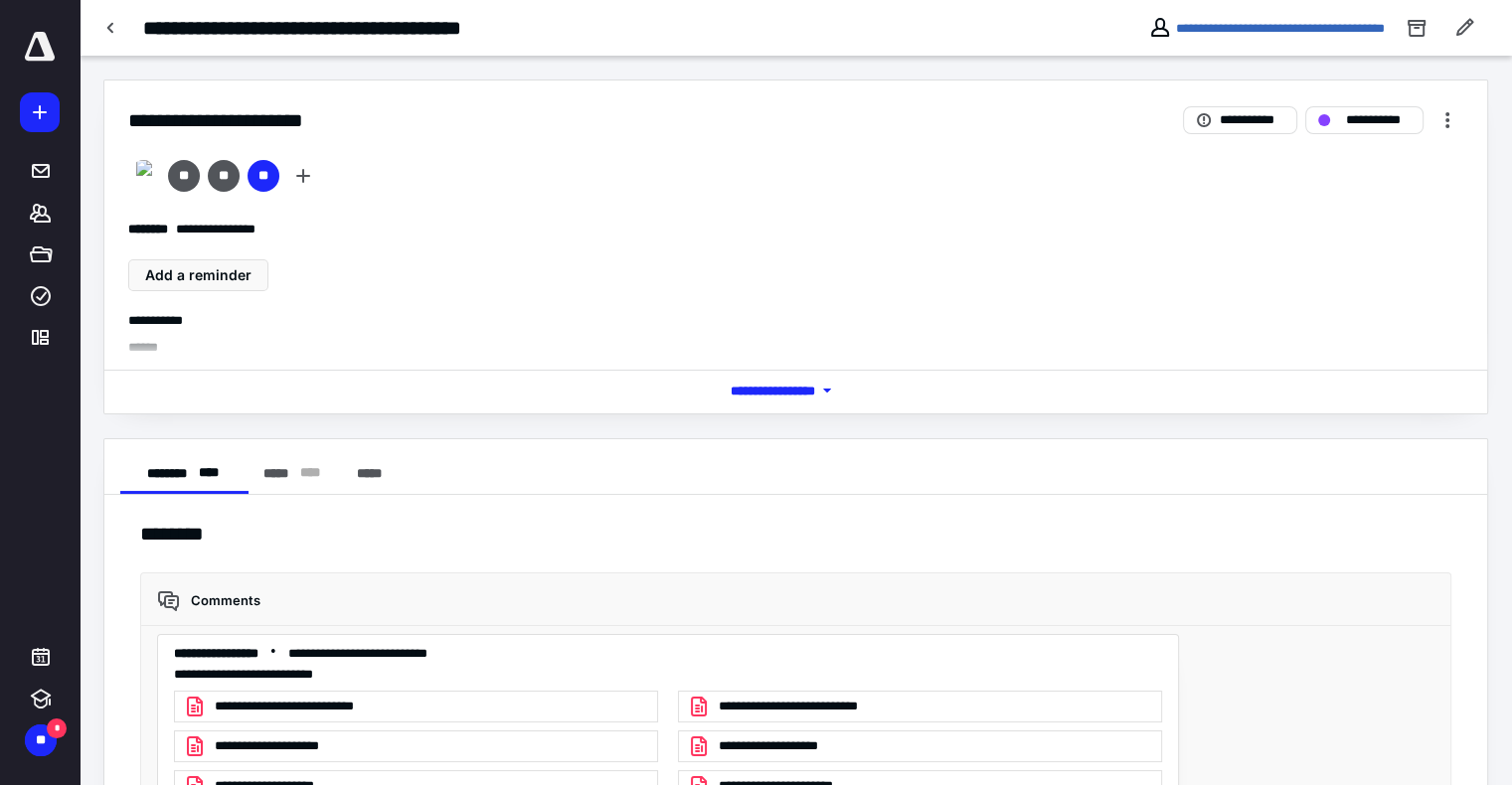 scroll, scrollTop: 8150, scrollLeft: 0, axis: vertical 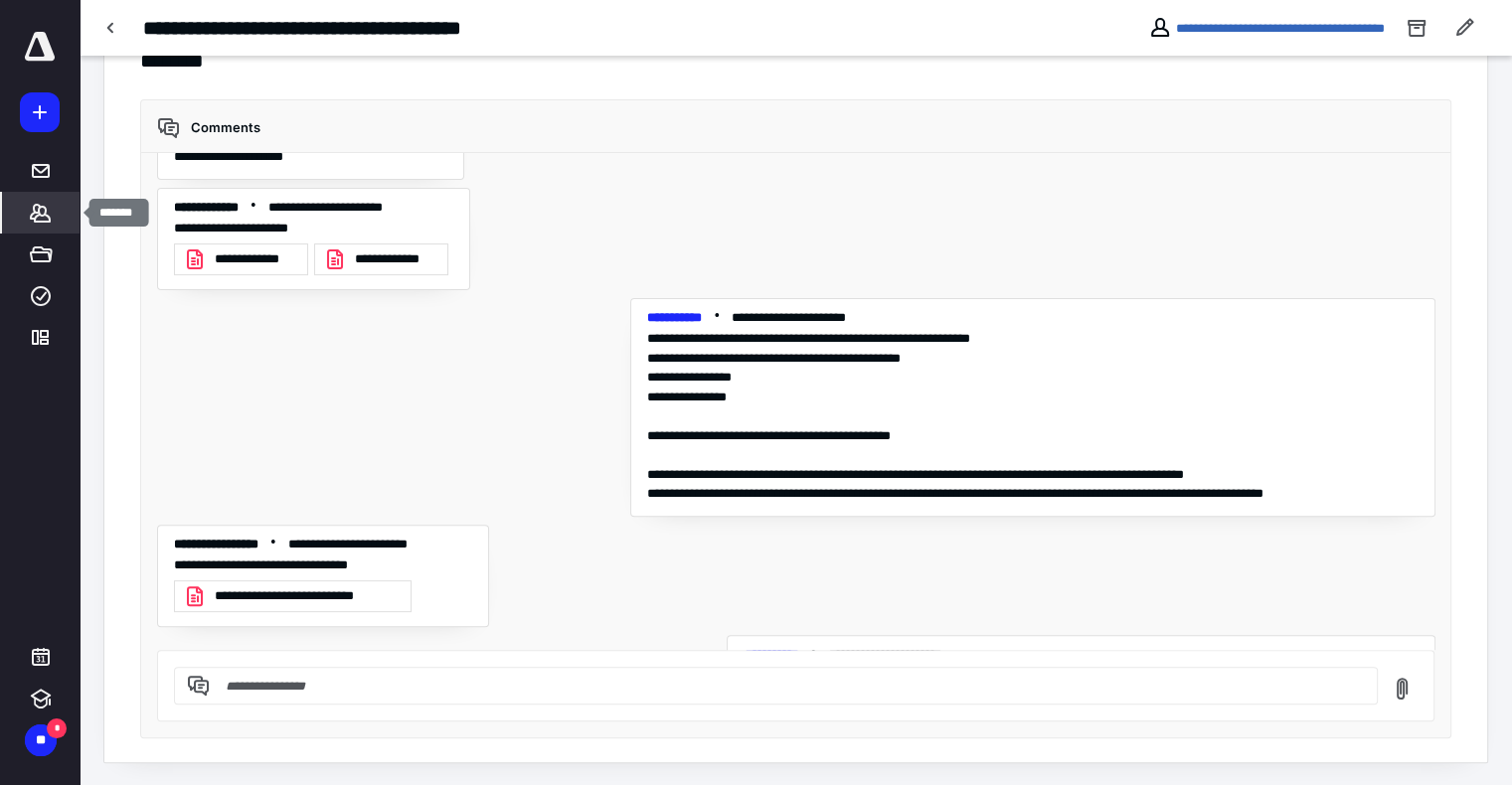 click 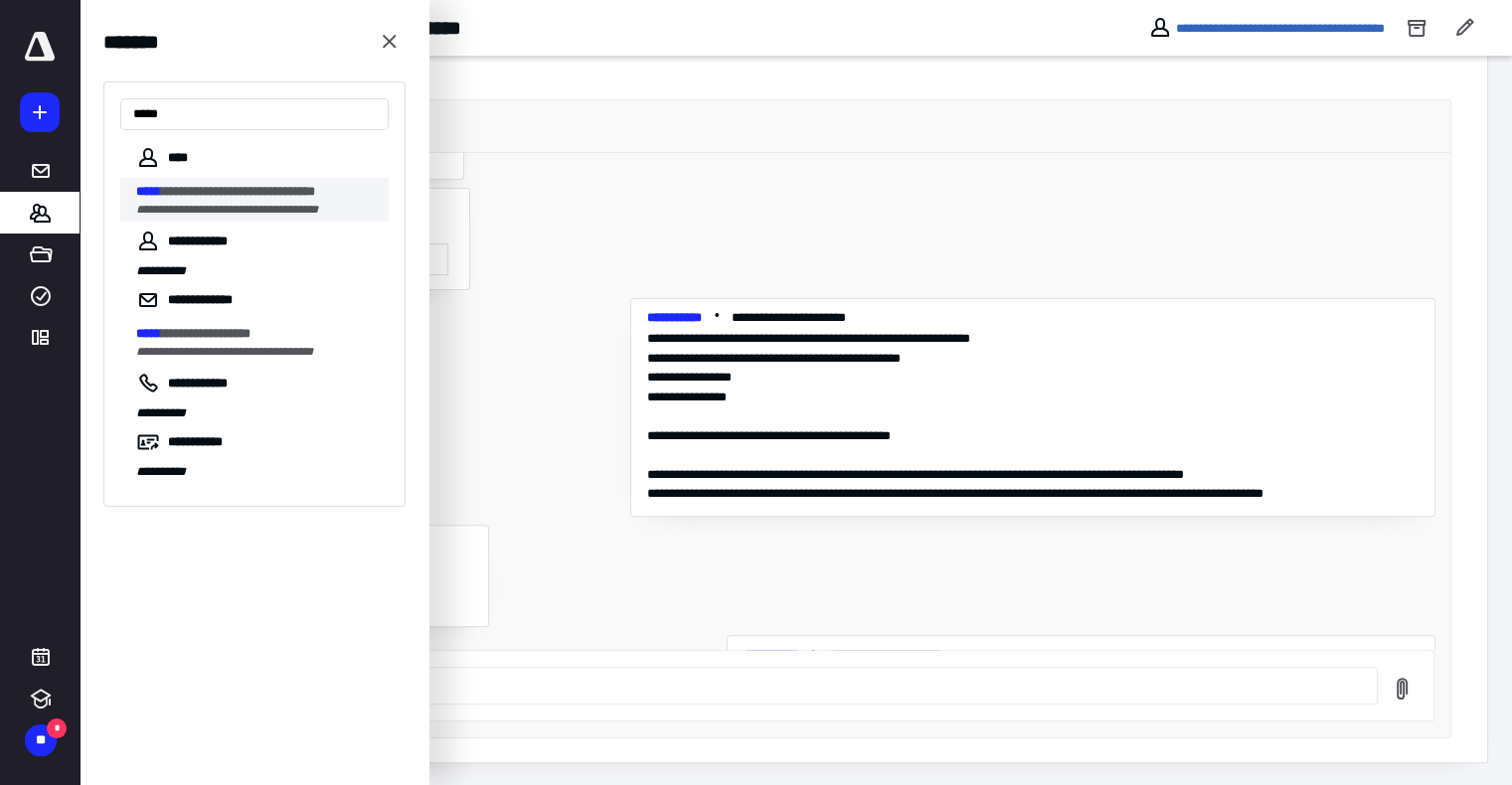 type on "*****" 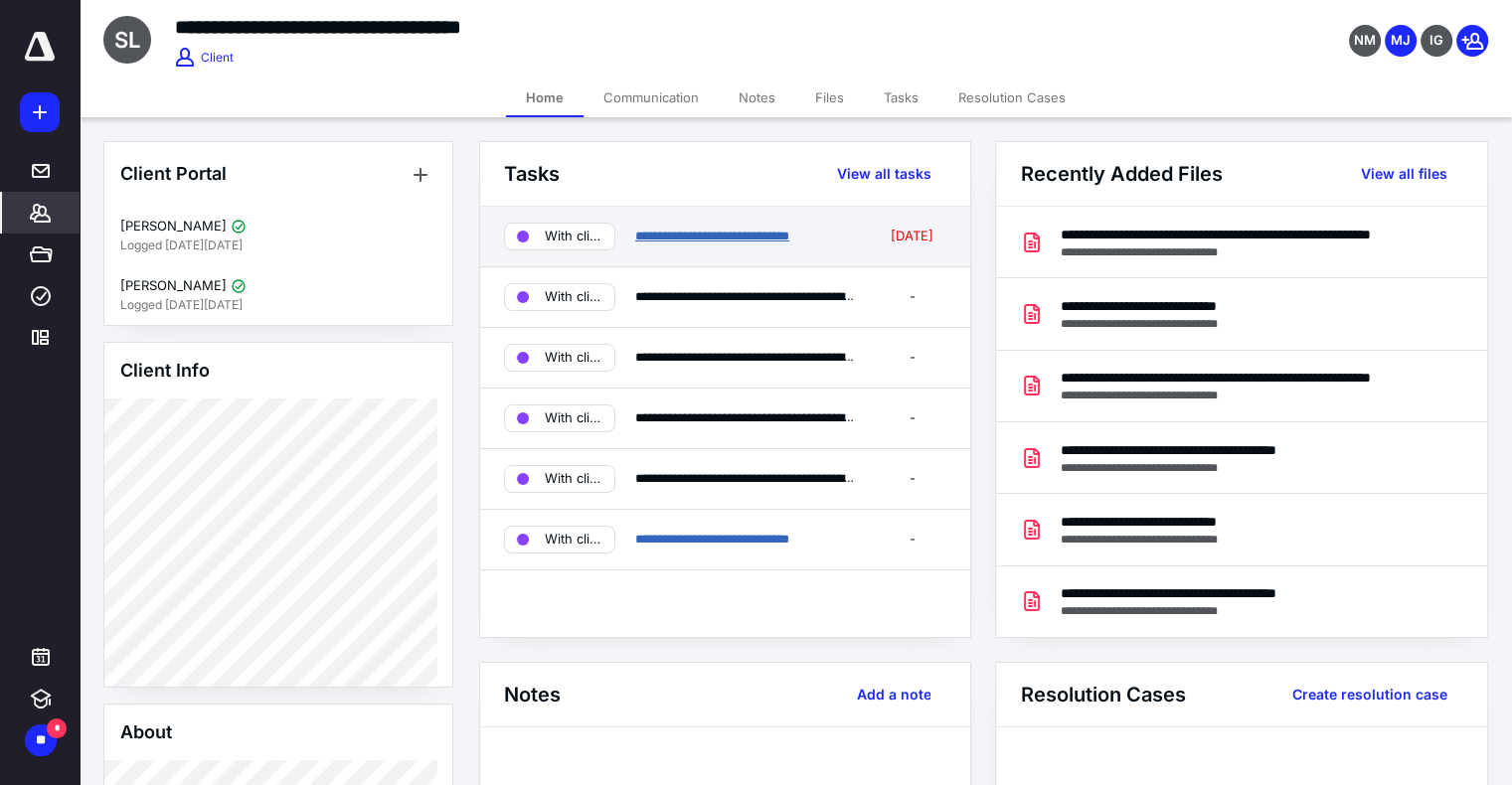 click on "**********" at bounding box center [712, 236] 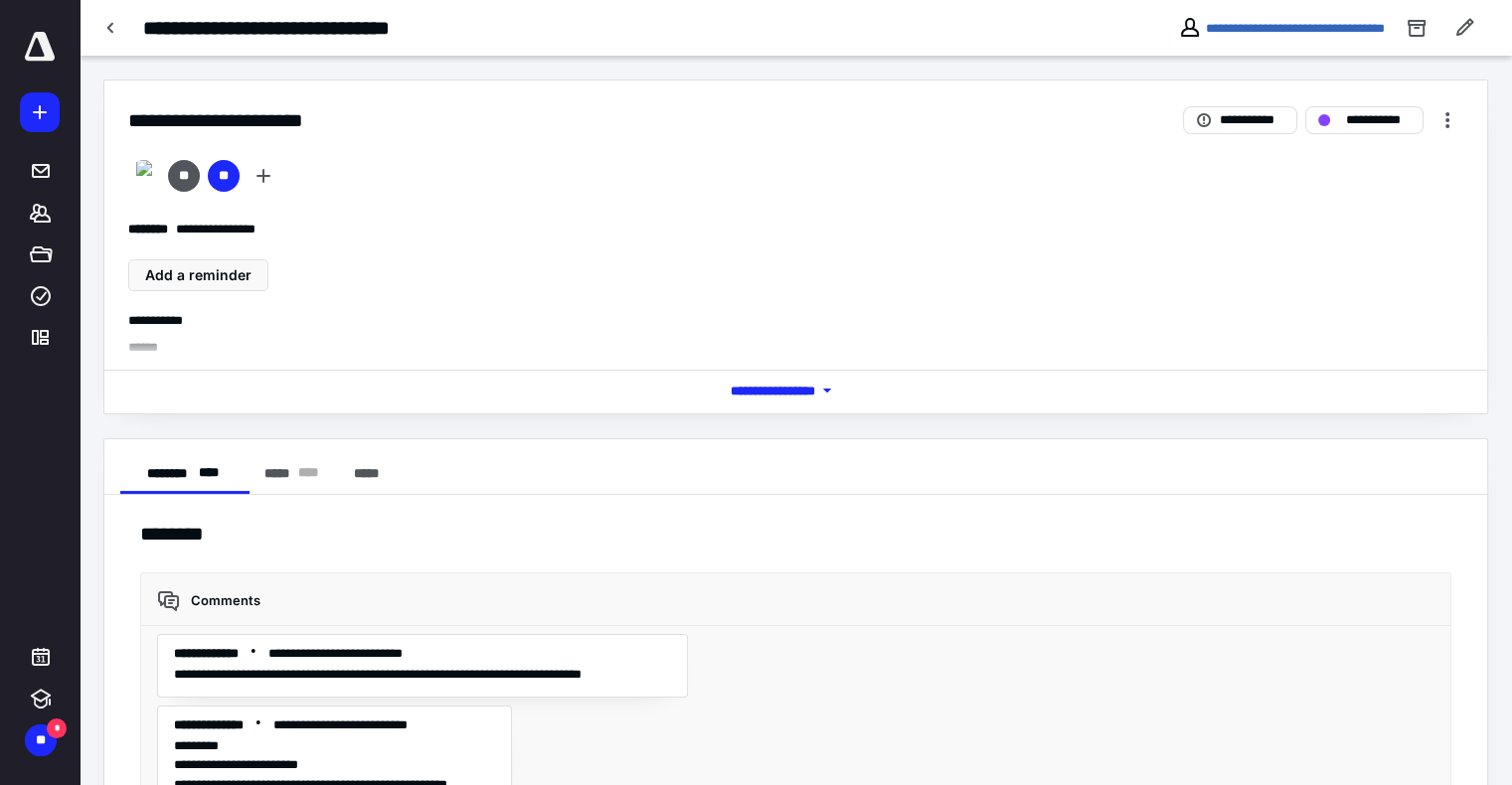 scroll, scrollTop: 2547, scrollLeft: 0, axis: vertical 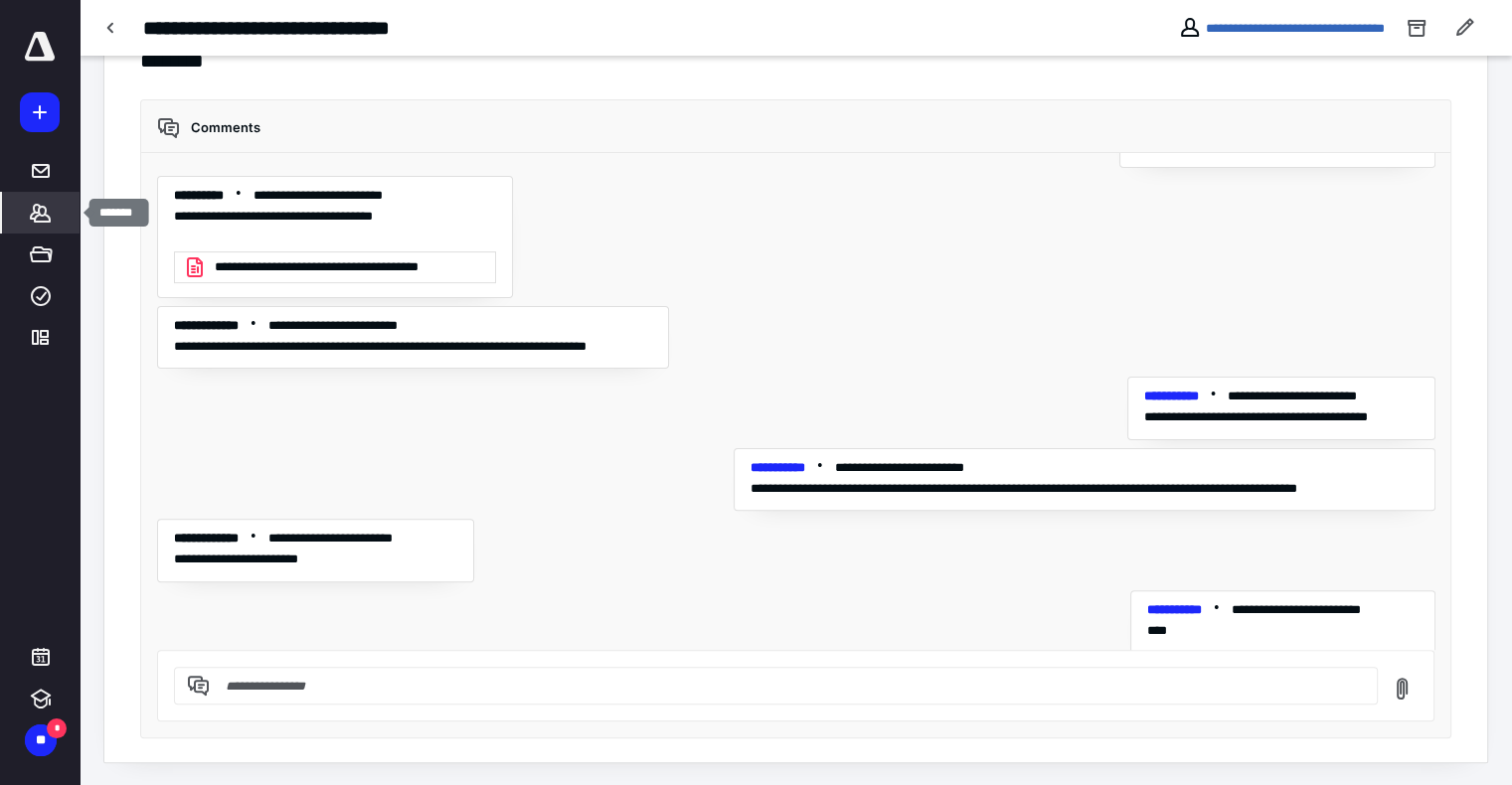 click on "*******" at bounding box center (41, 213) 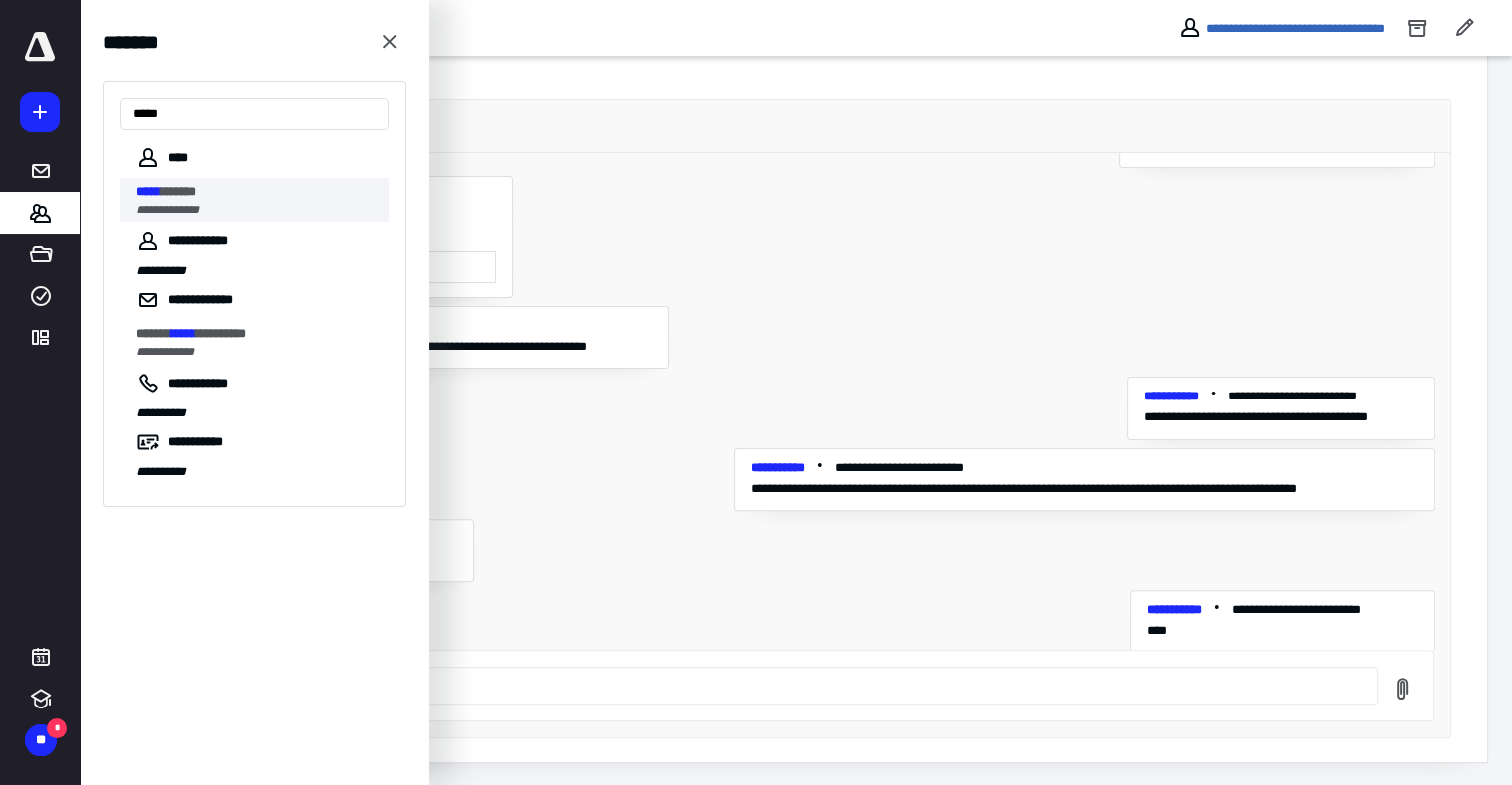 type on "*****" 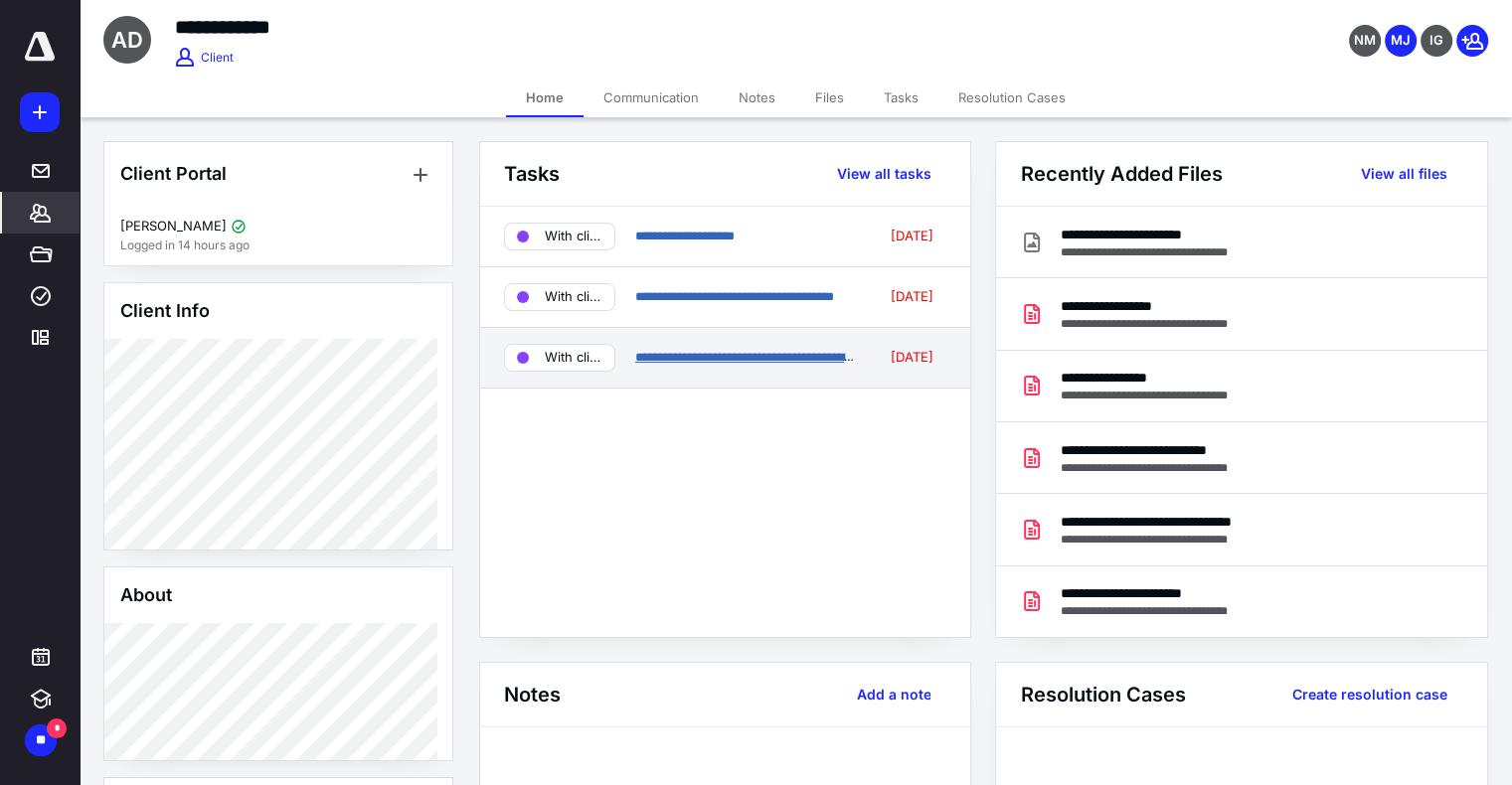 click on "**********" at bounding box center [747, 357] 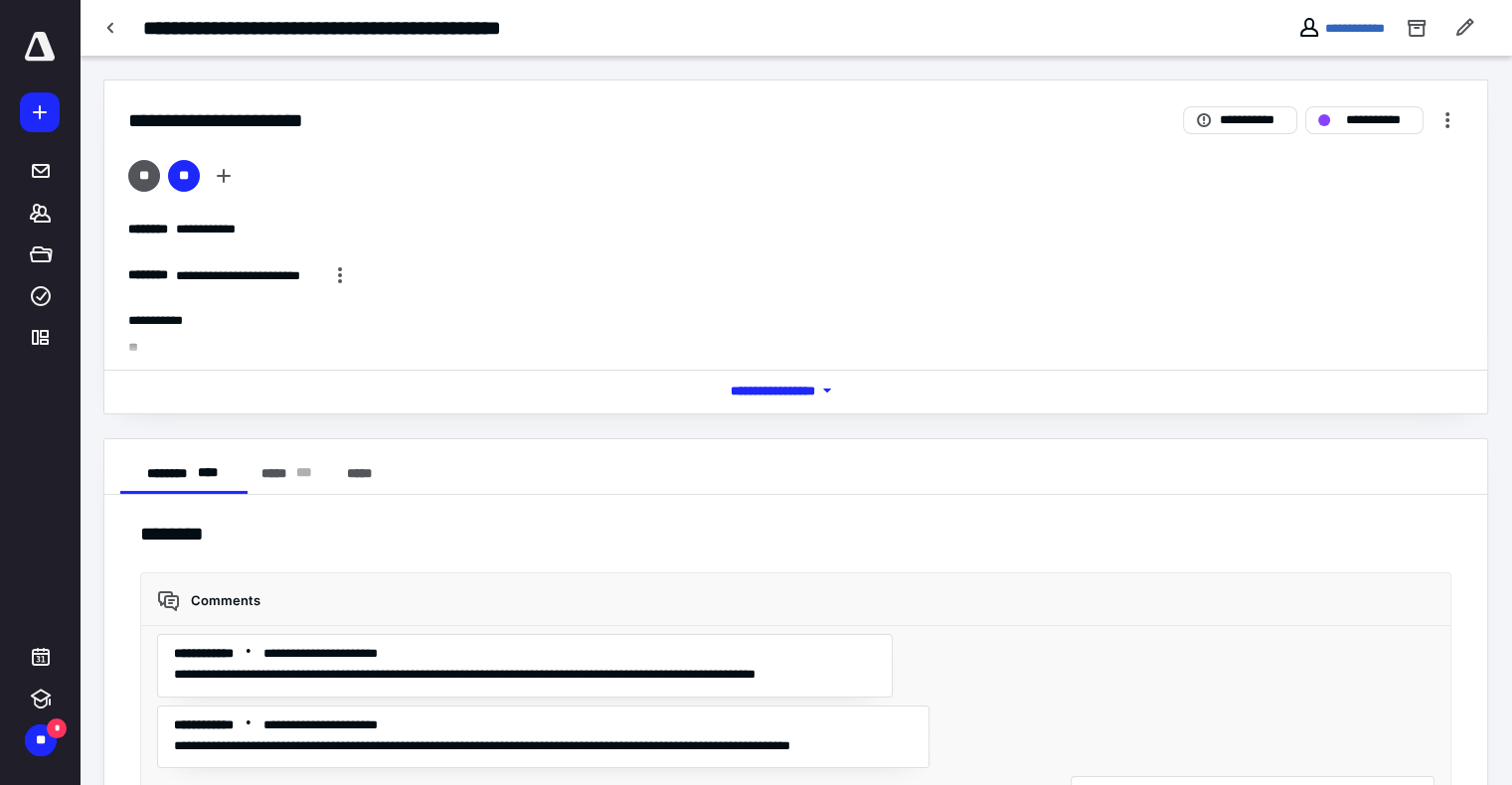 scroll, scrollTop: 1124, scrollLeft: 0, axis: vertical 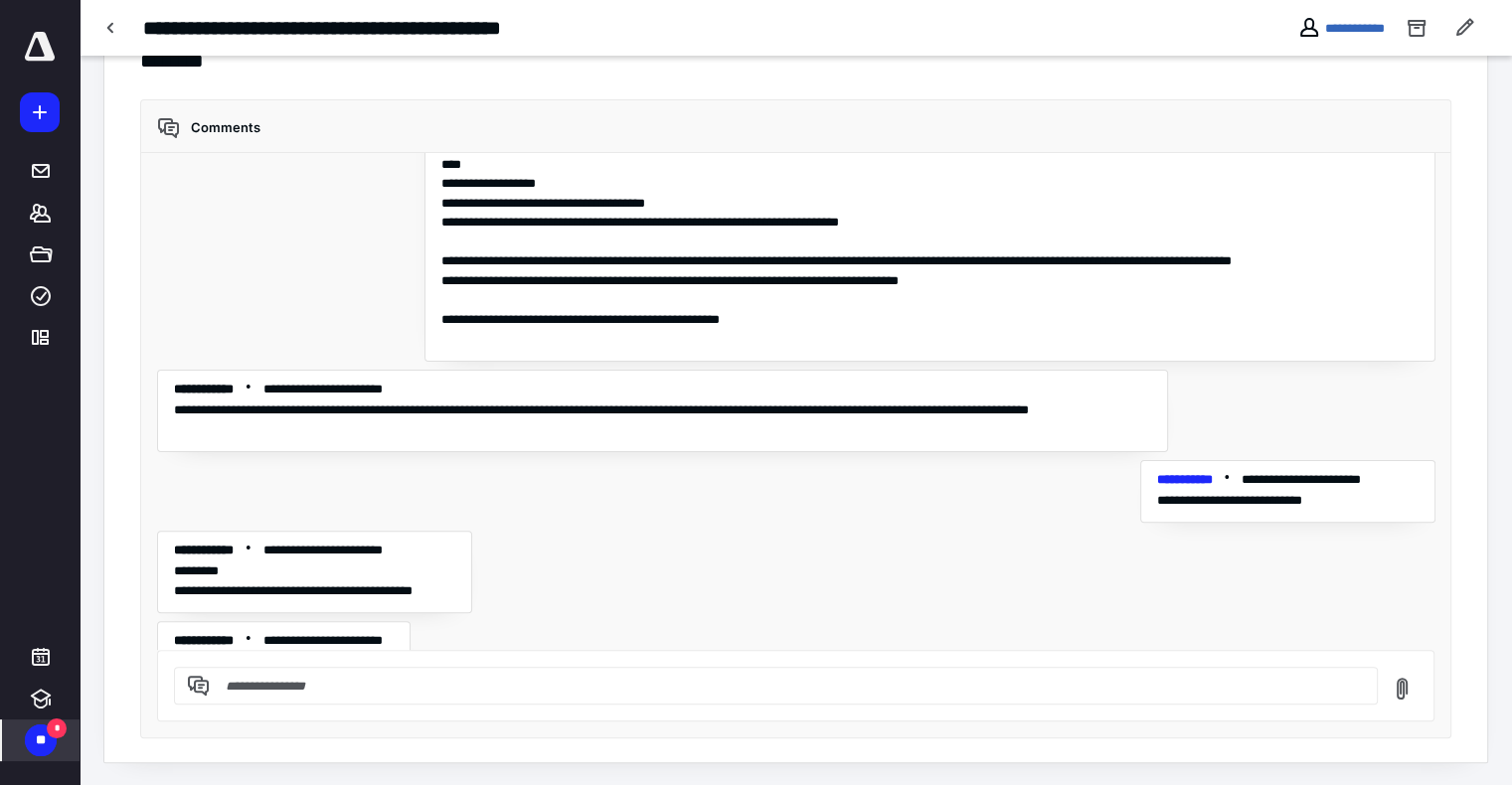 click on "**" at bounding box center (41, 740) 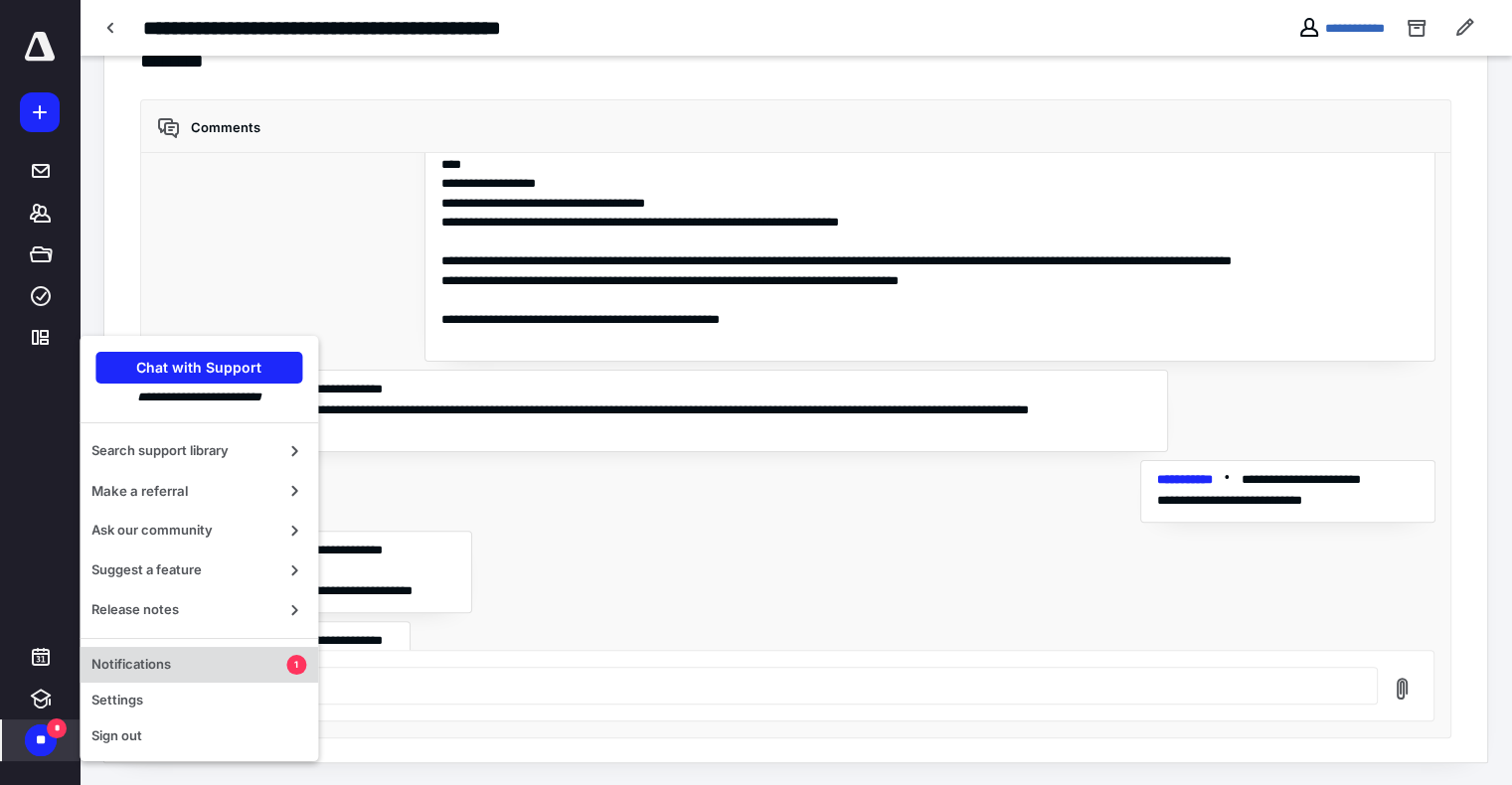 click on "Notifications" at bounding box center [189, 665] 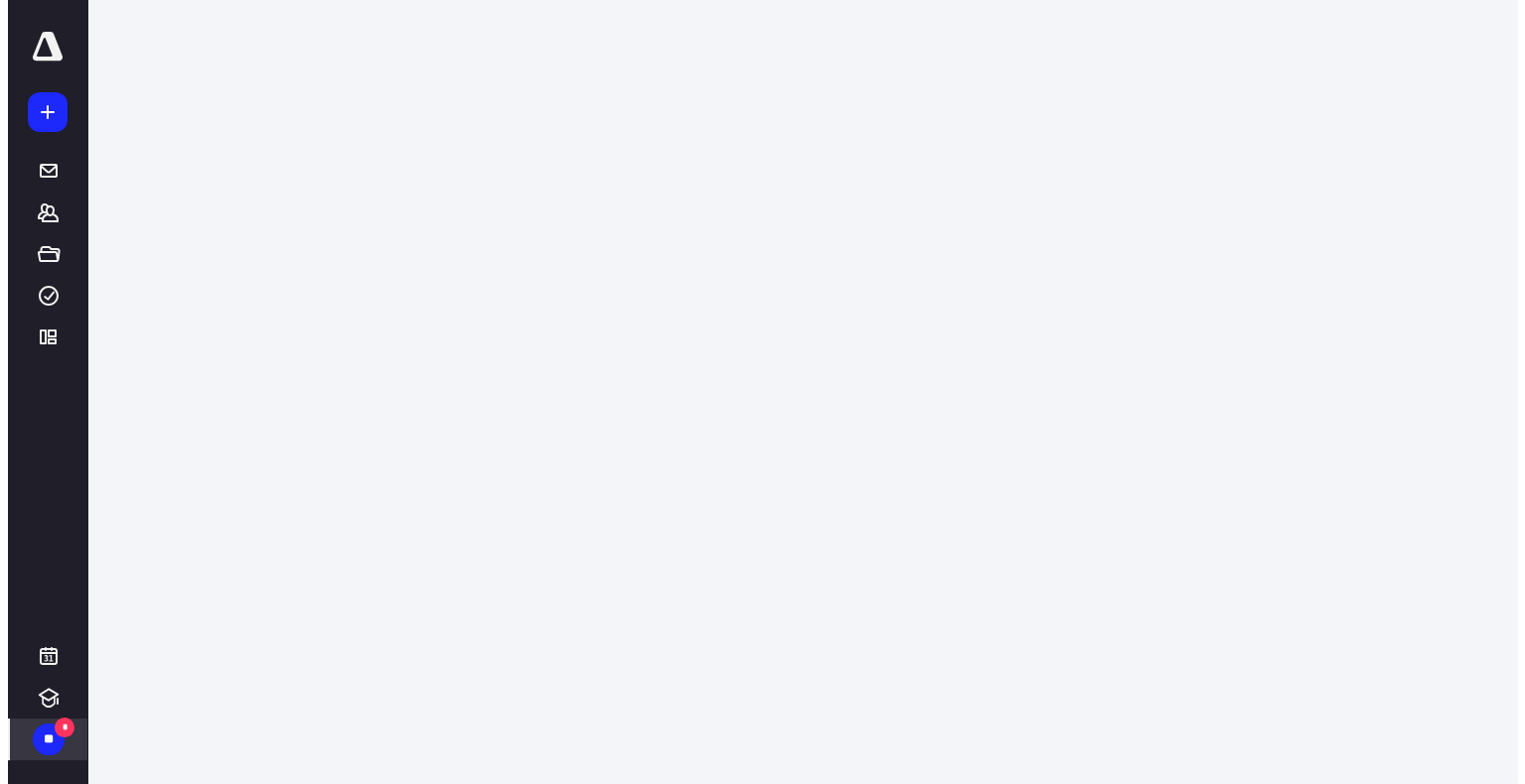 scroll, scrollTop: 0, scrollLeft: 0, axis: both 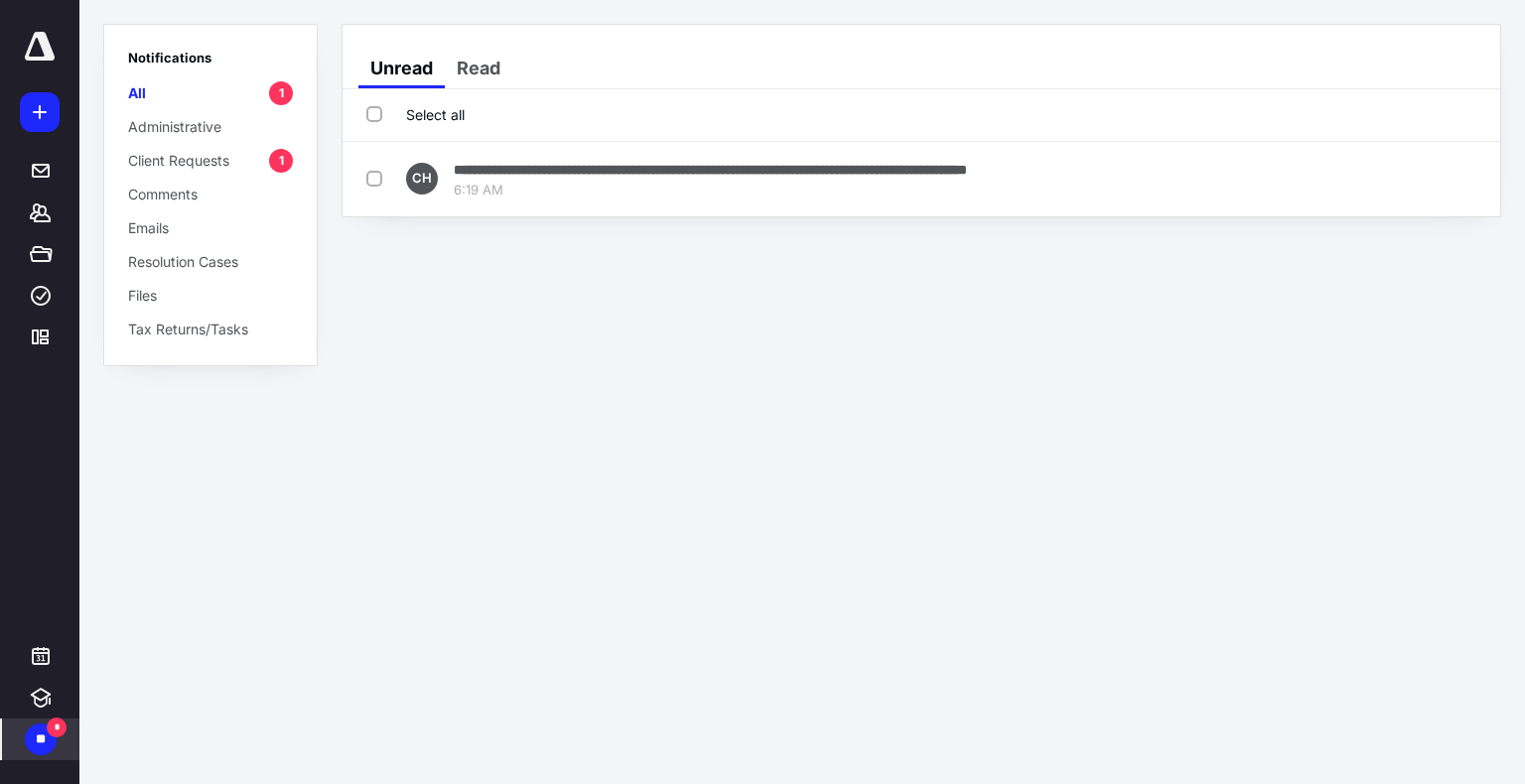 click on "**********" at bounding box center [710, 170] 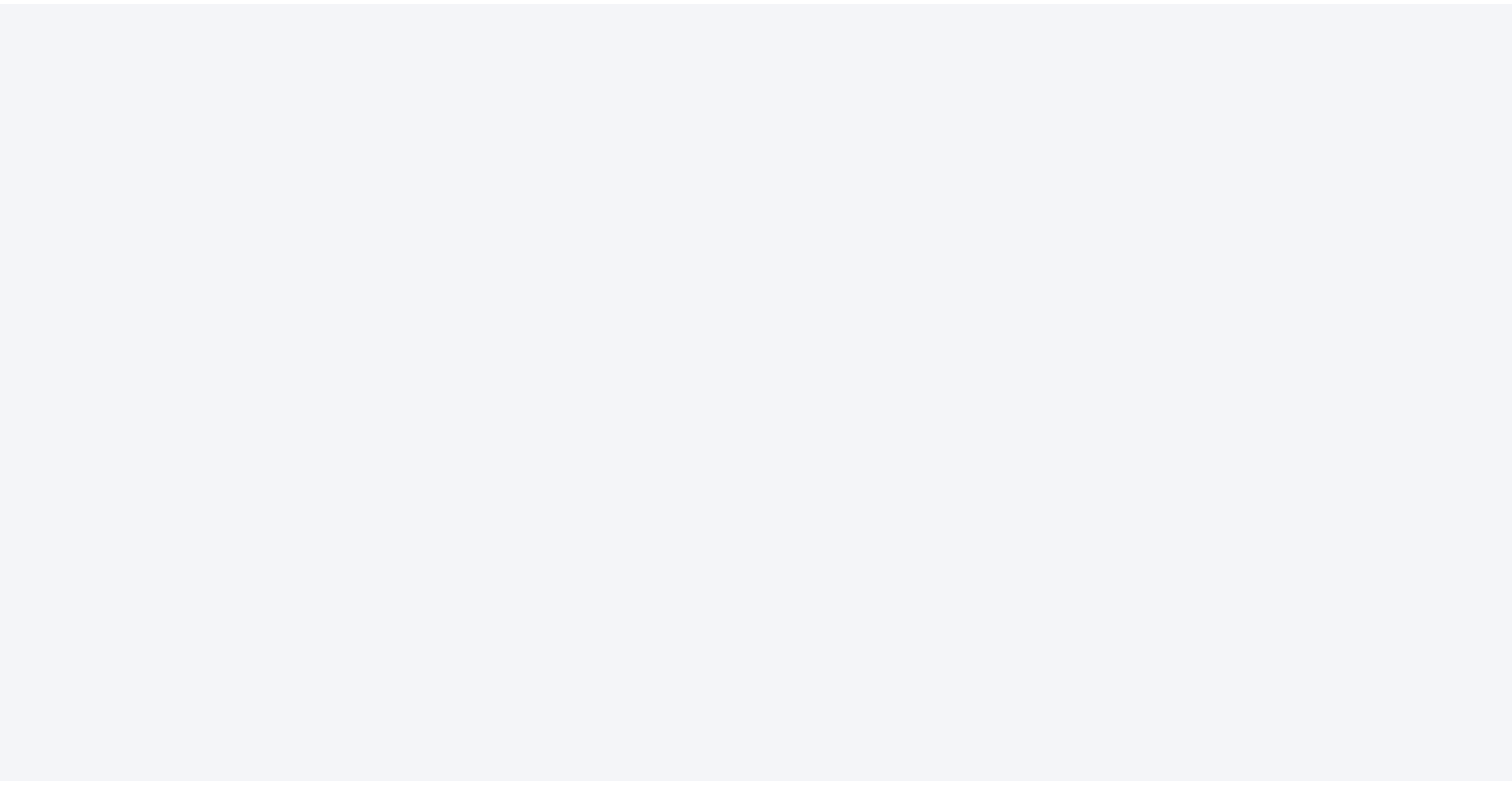 scroll, scrollTop: 0, scrollLeft: 0, axis: both 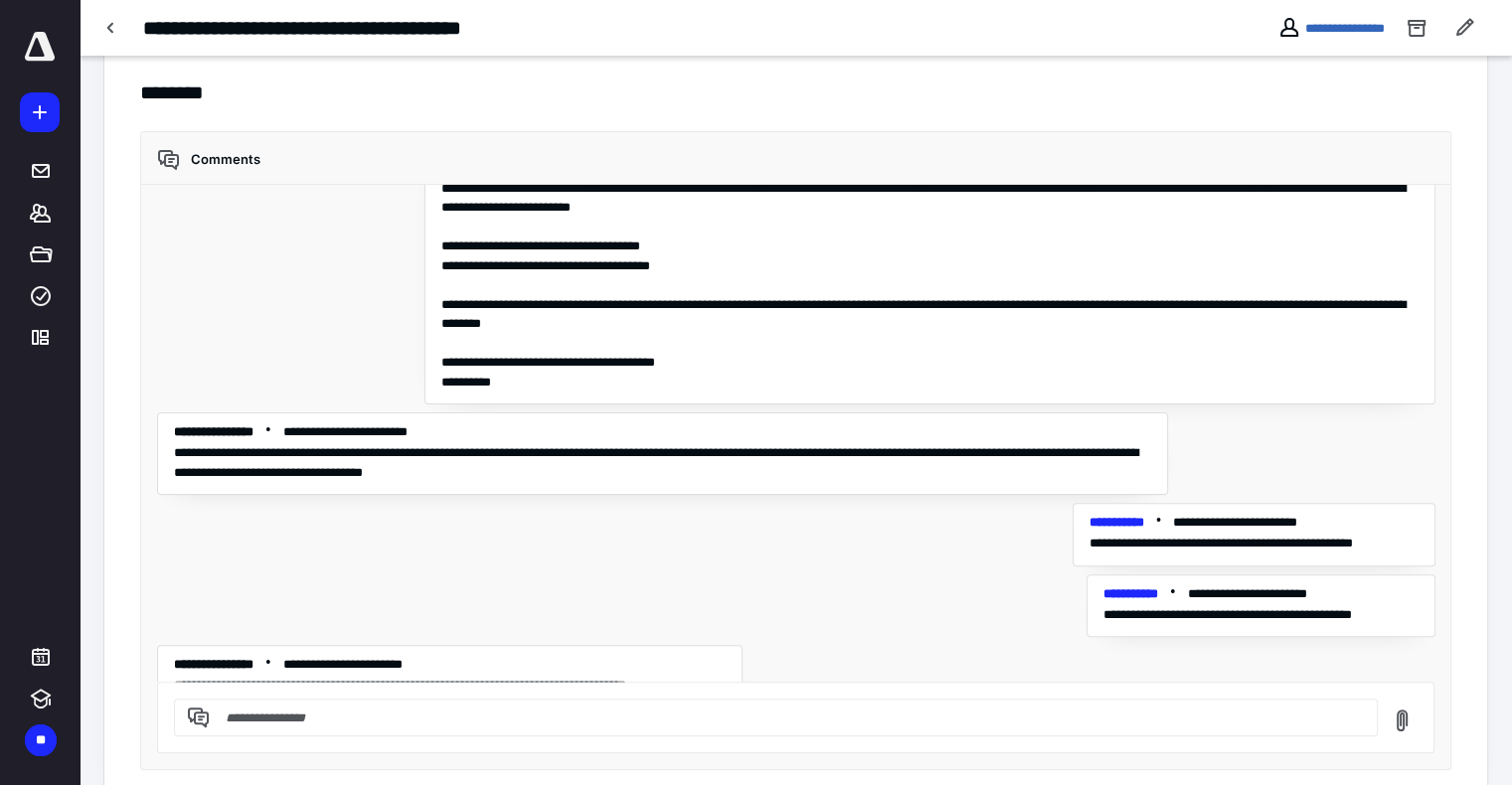 click at bounding box center (787, 717) 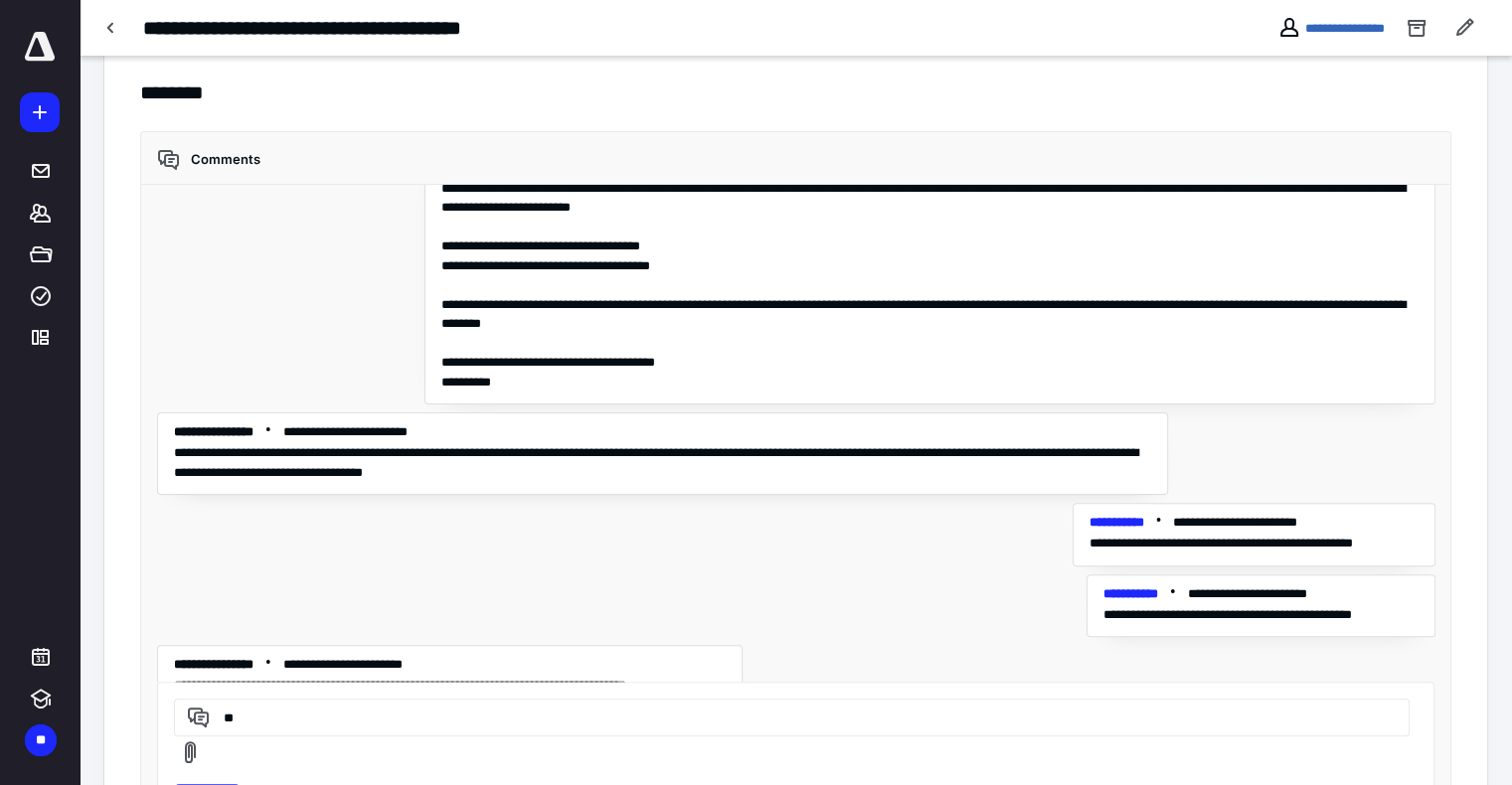 type on "*" 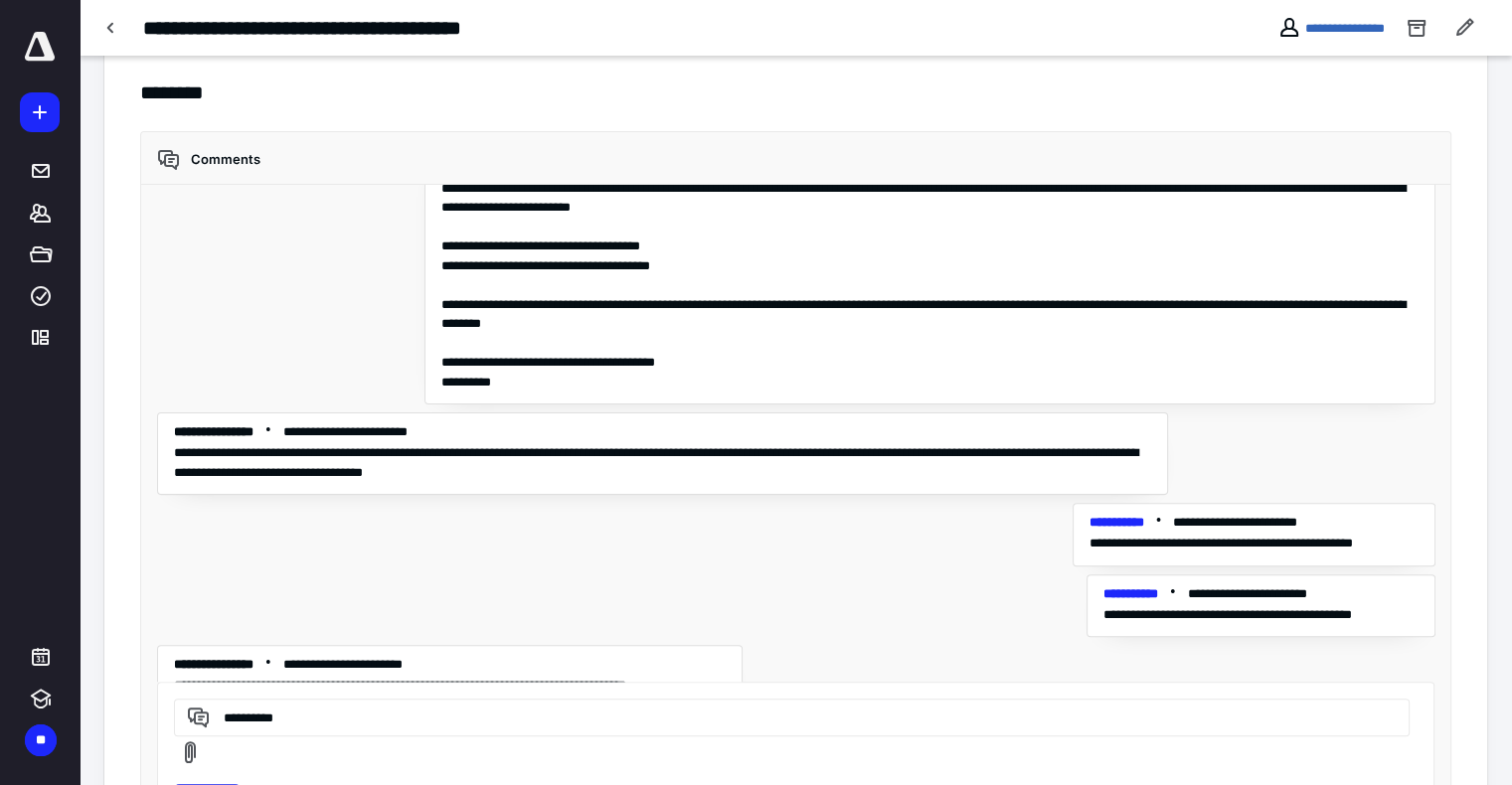 type on "**********" 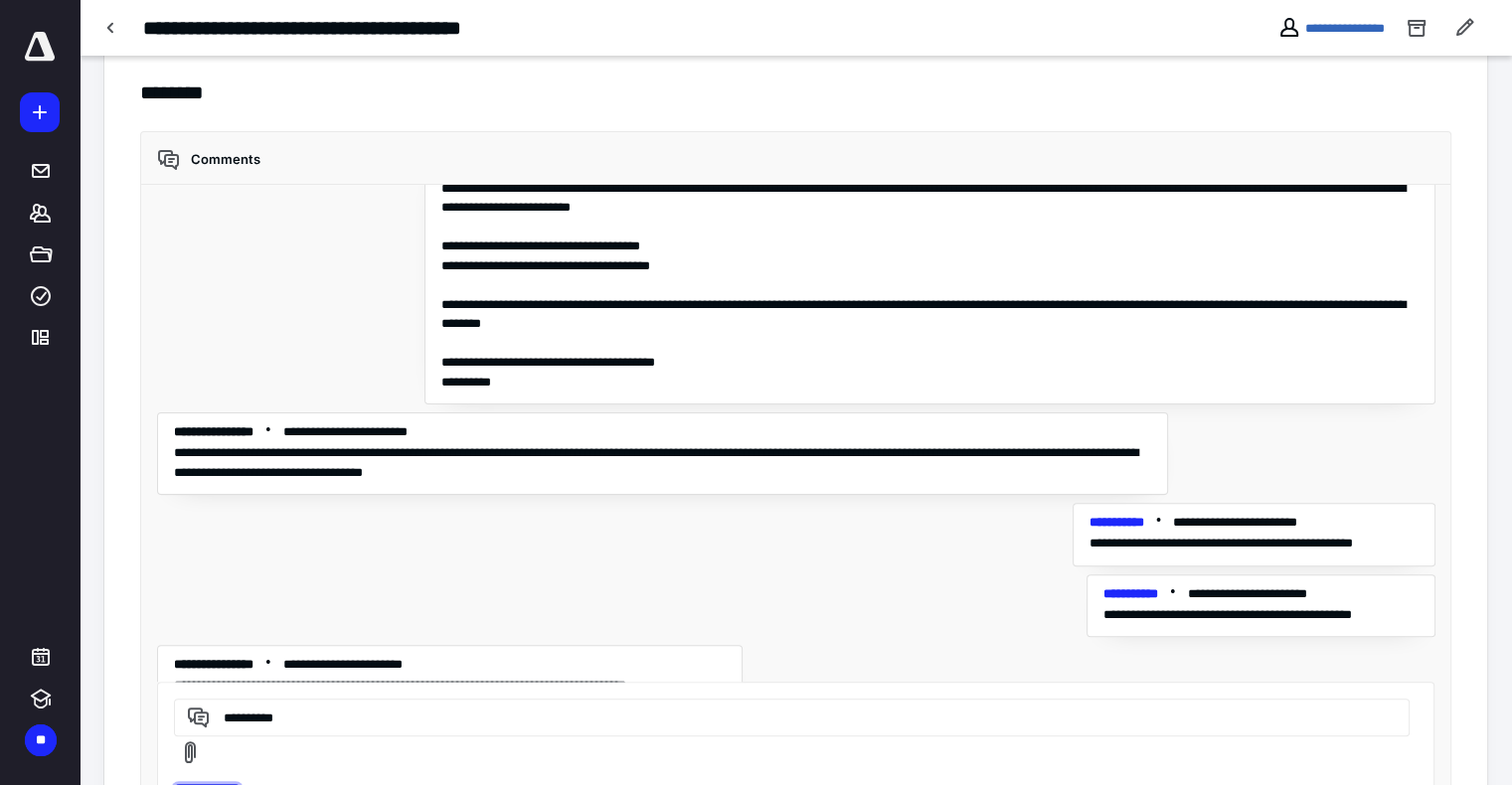 click on "Send" at bounding box center (207, 800) 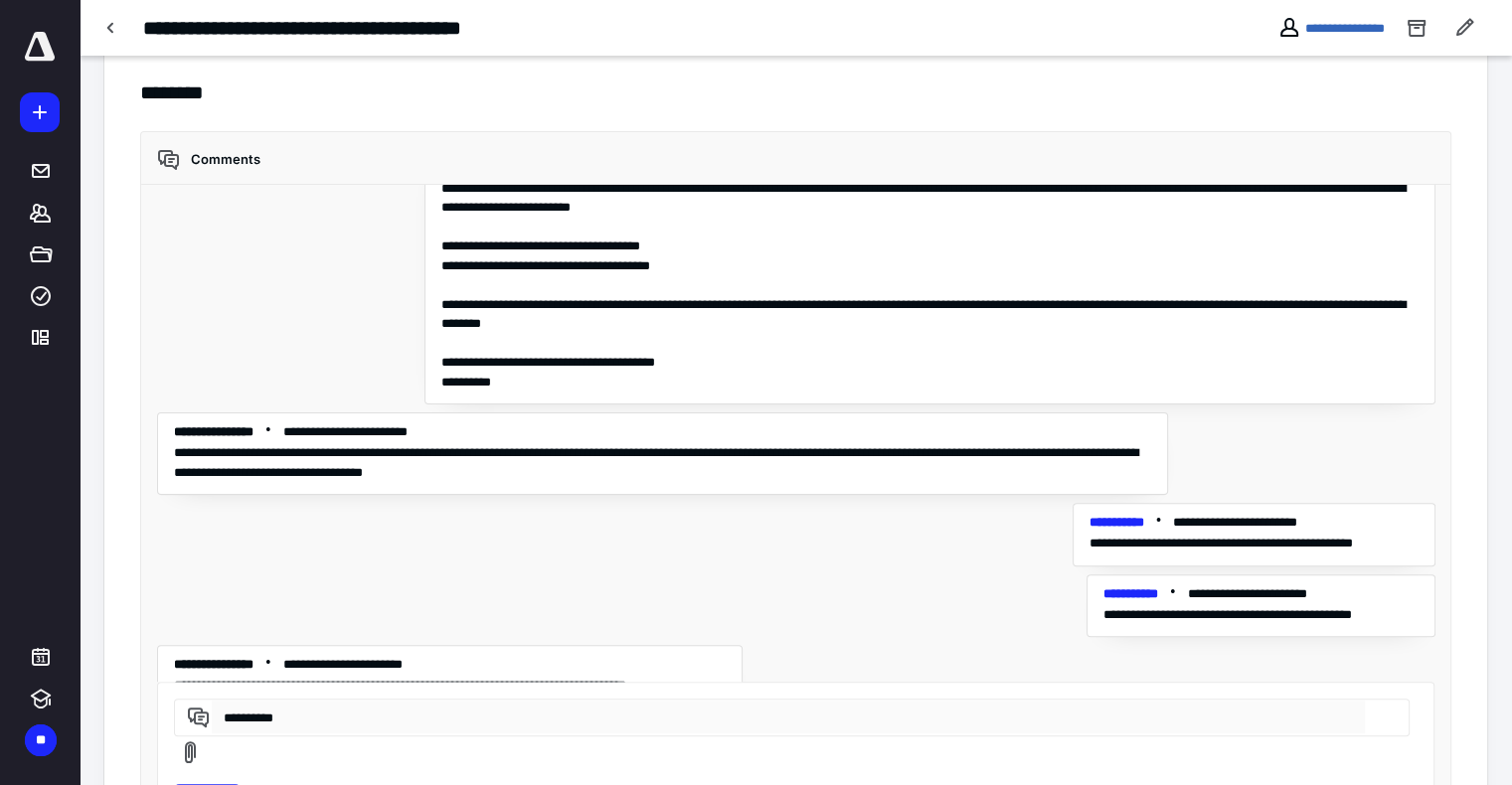 type 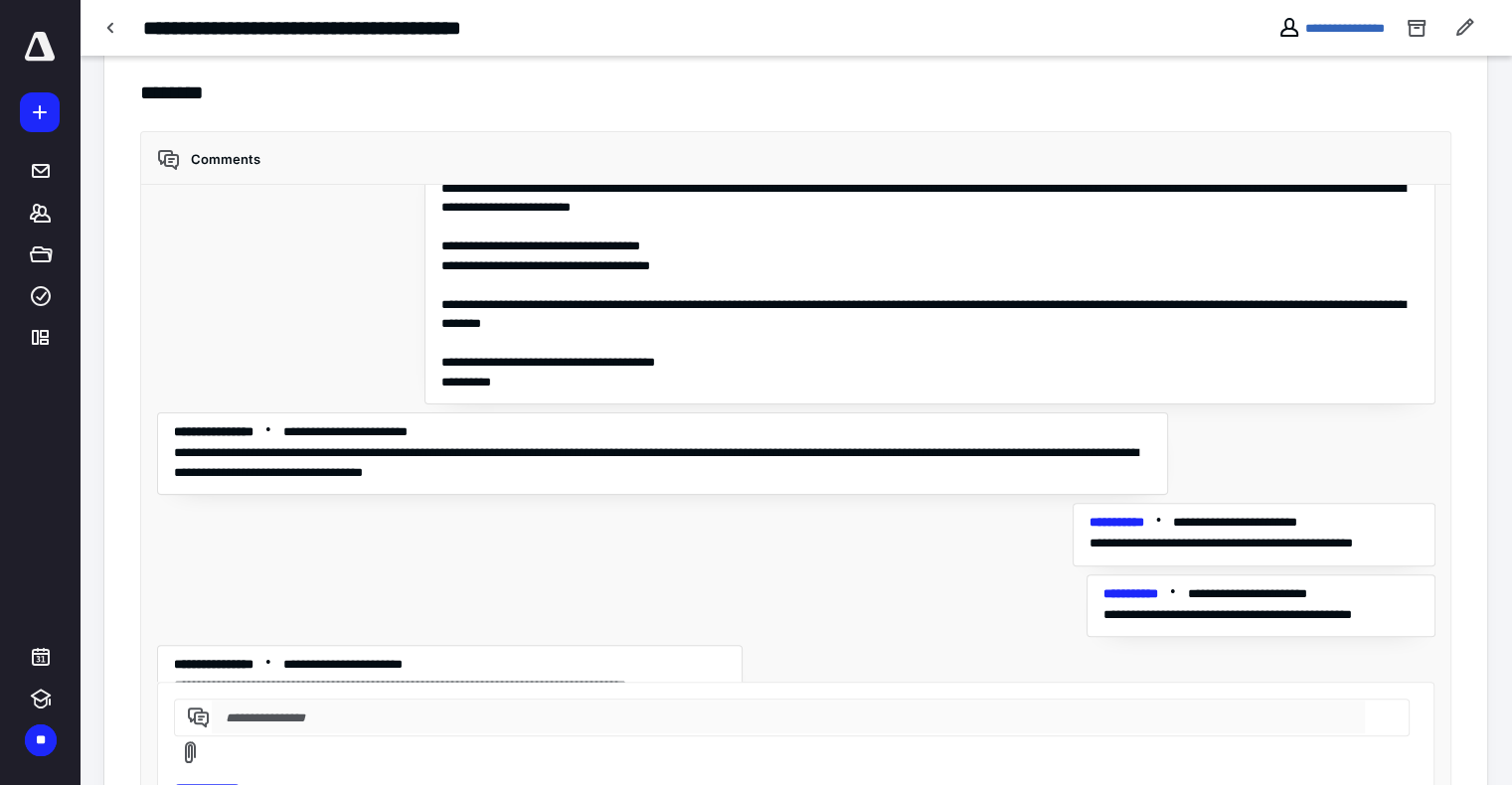 scroll, scrollTop: 10864, scrollLeft: 0, axis: vertical 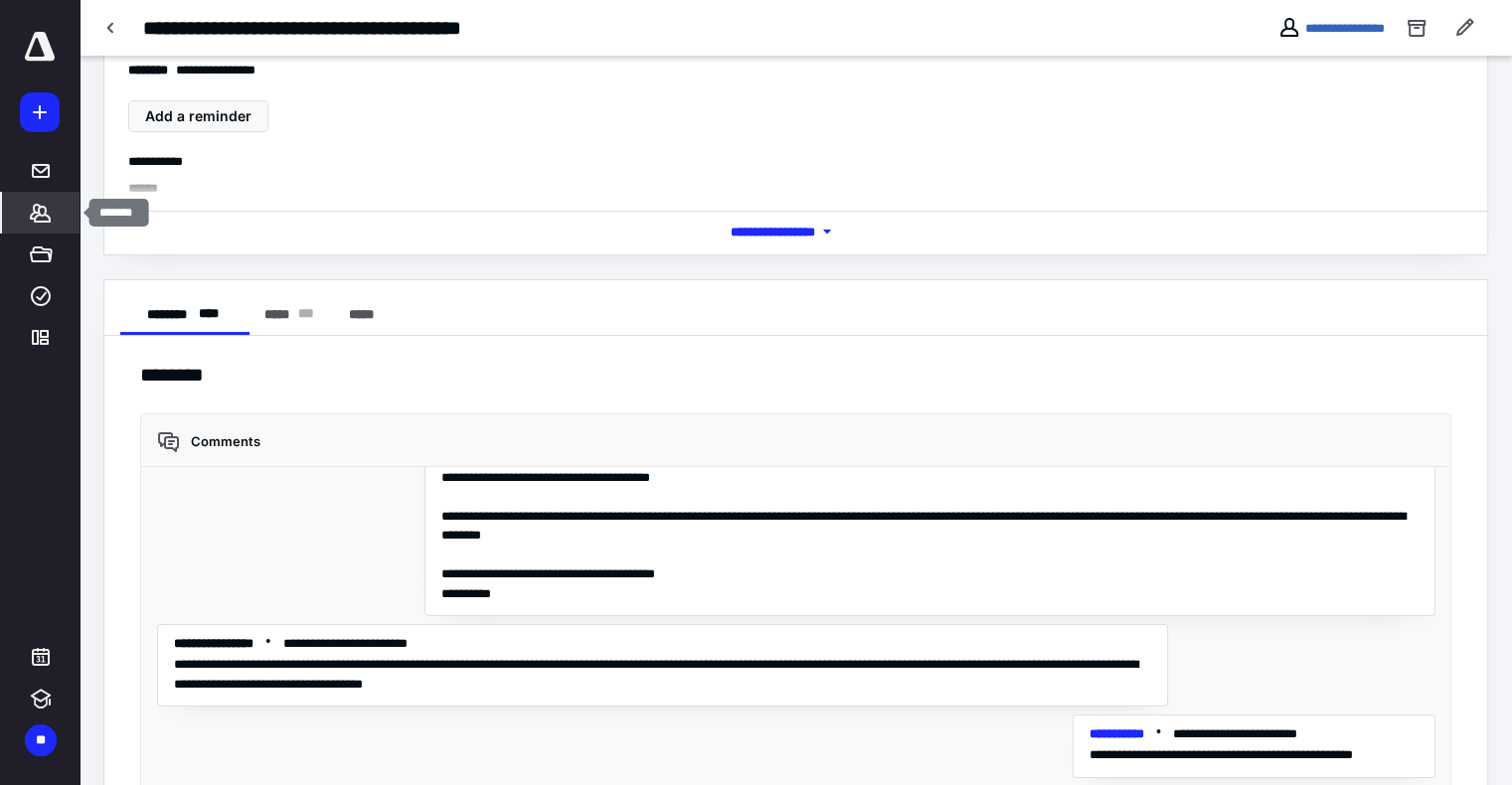 click on "*******" at bounding box center (41, 213) 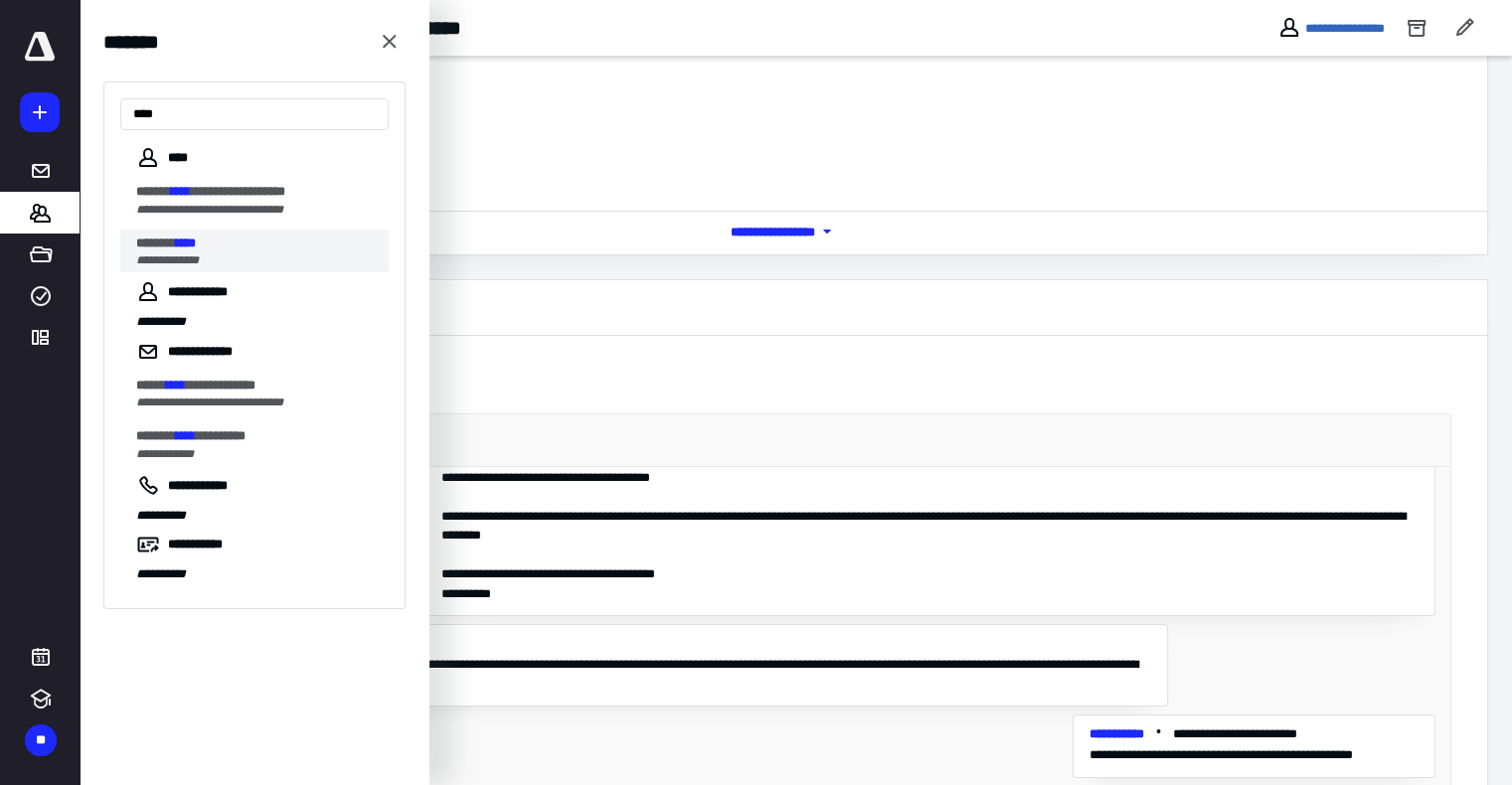 type on "****" 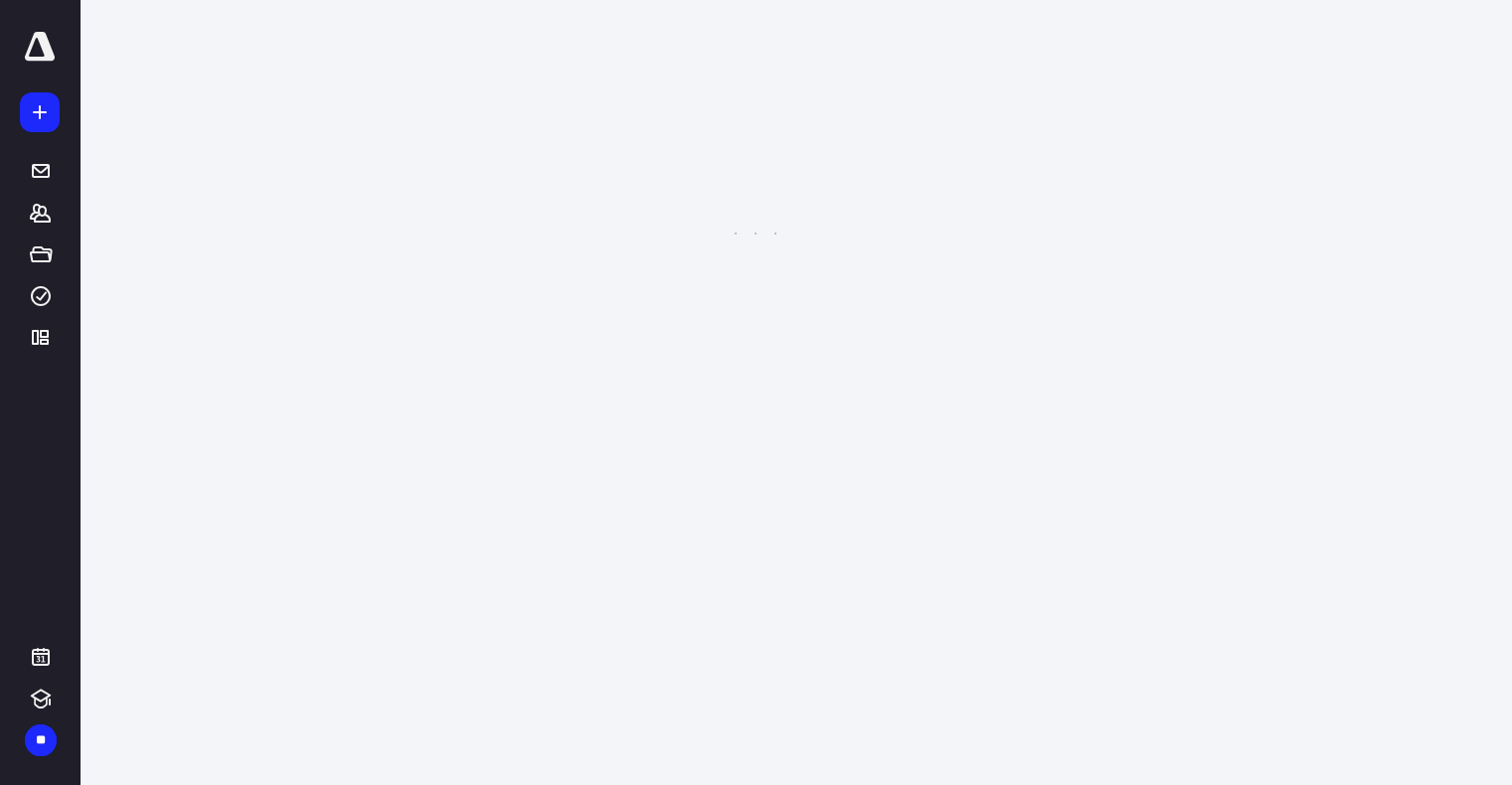 scroll, scrollTop: 0, scrollLeft: 0, axis: both 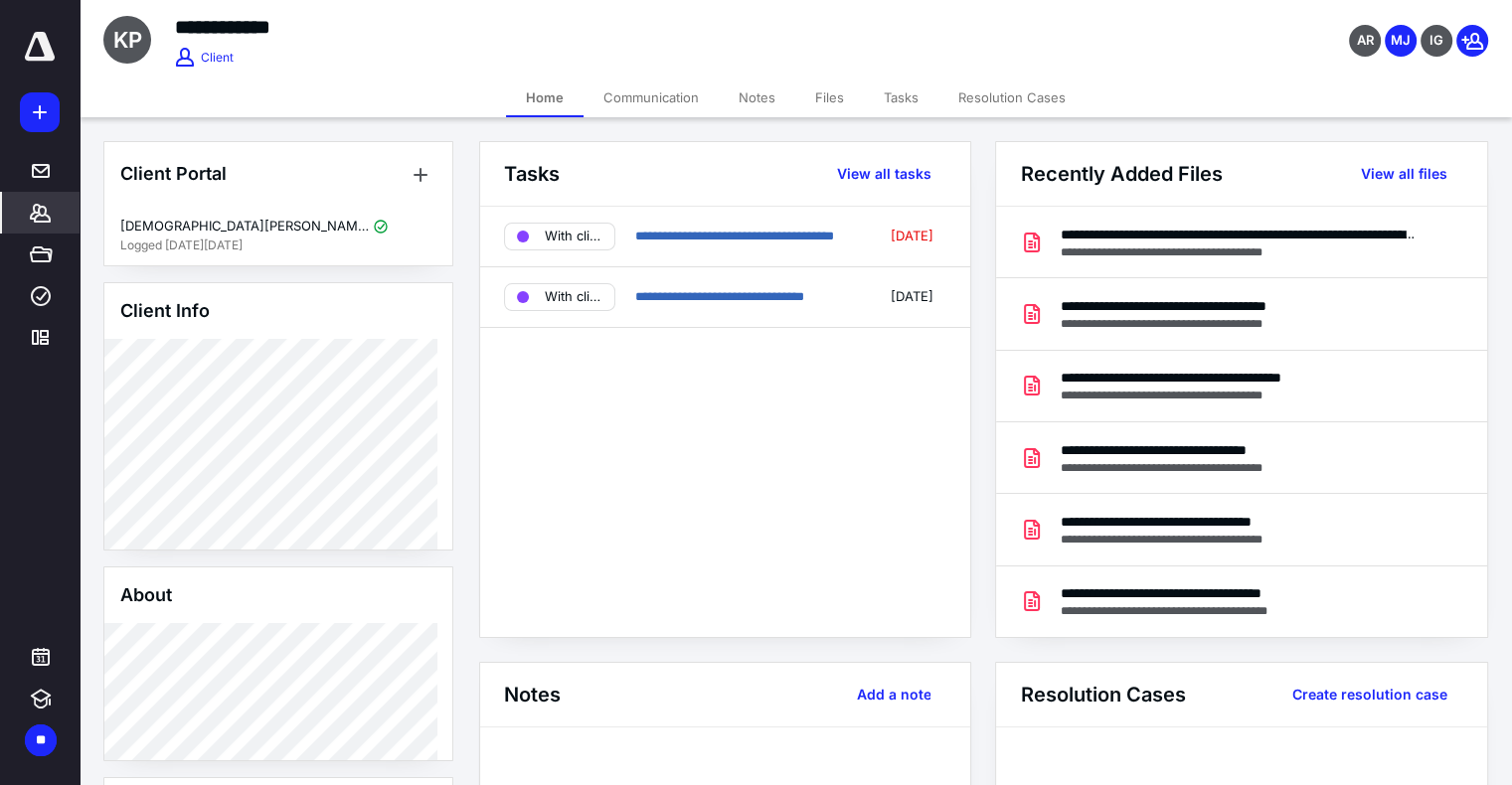 click on "Files" at bounding box center (829, 97) 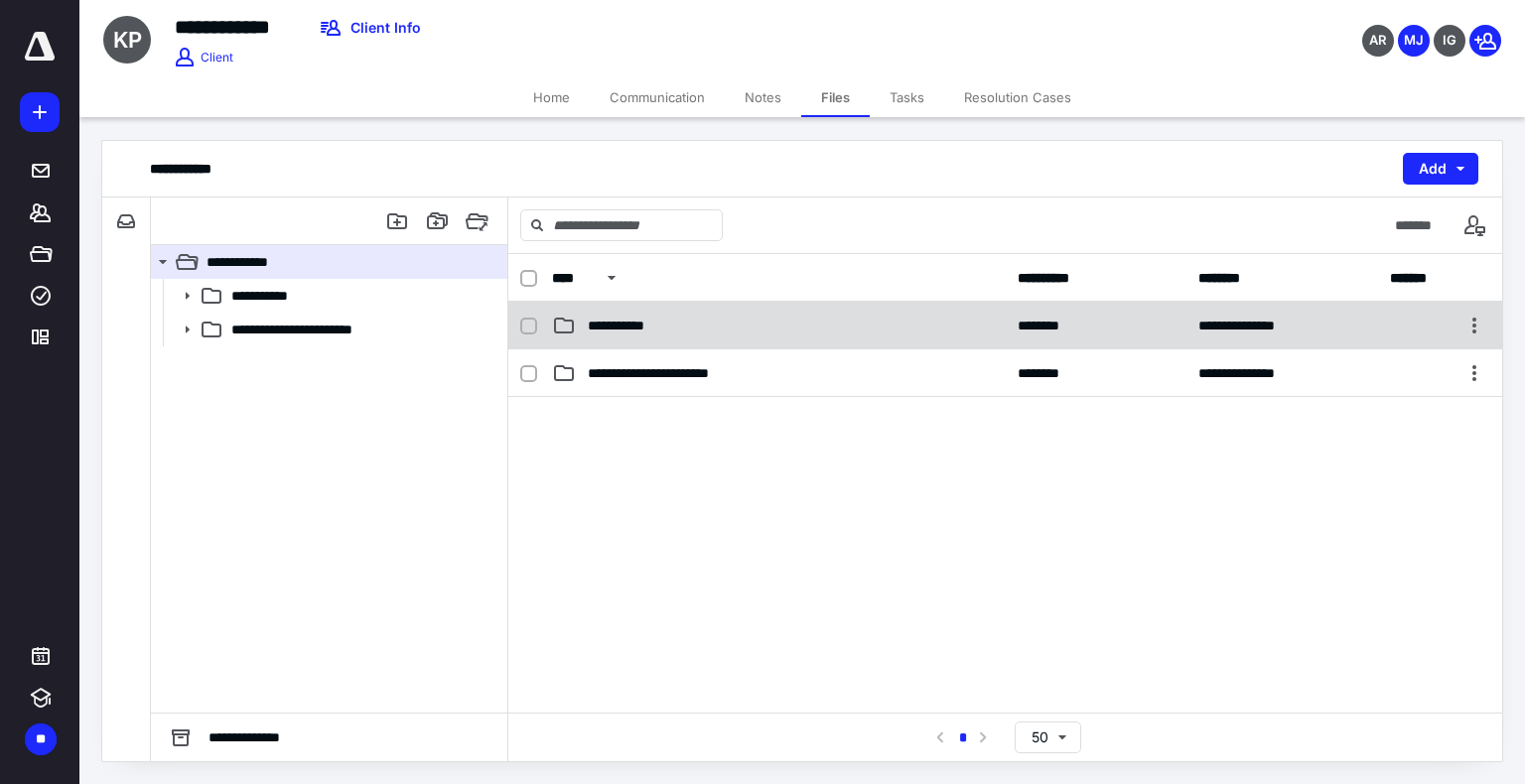 click on "**********" at bounding box center [778, 326] 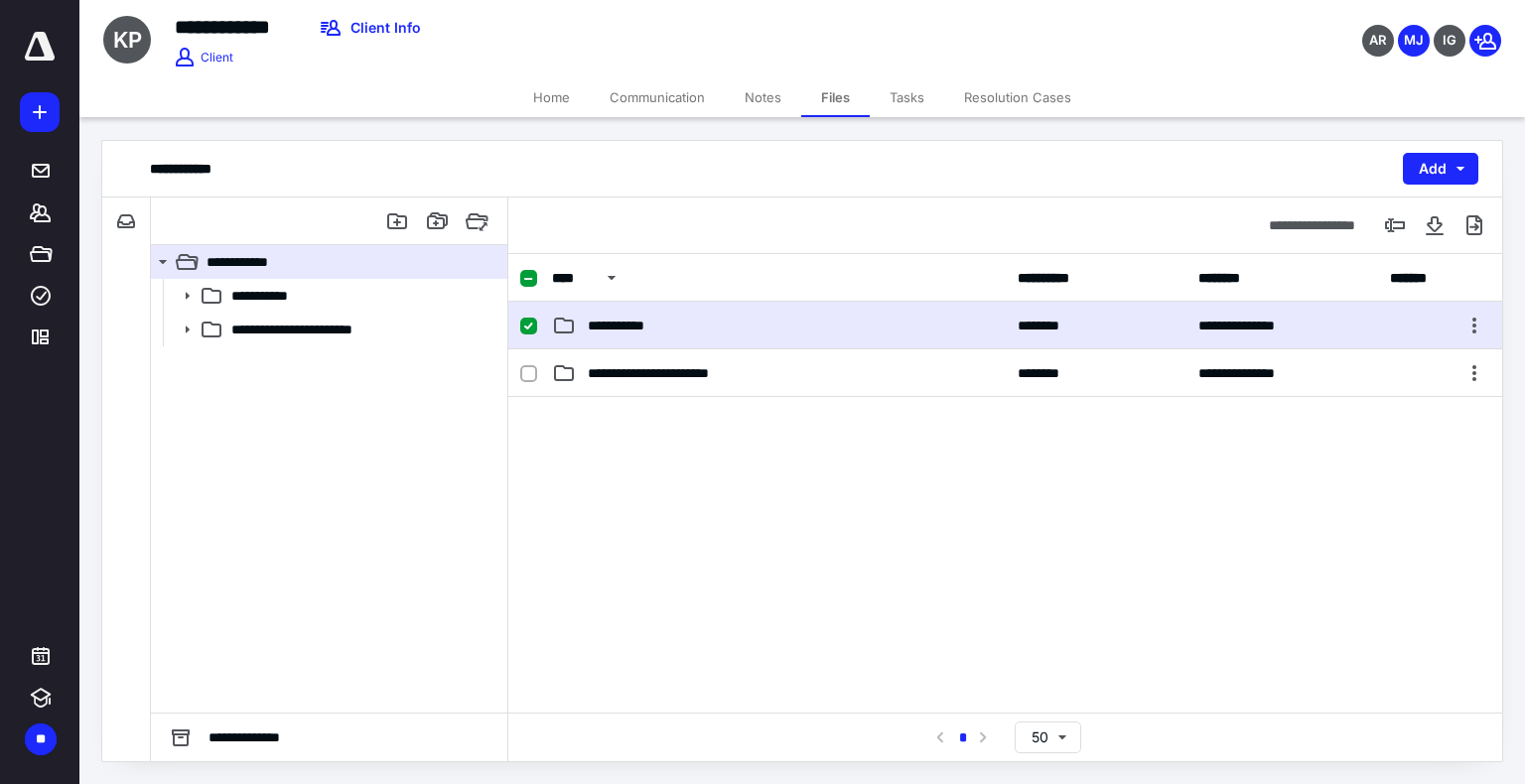 click on "**********" at bounding box center [778, 326] 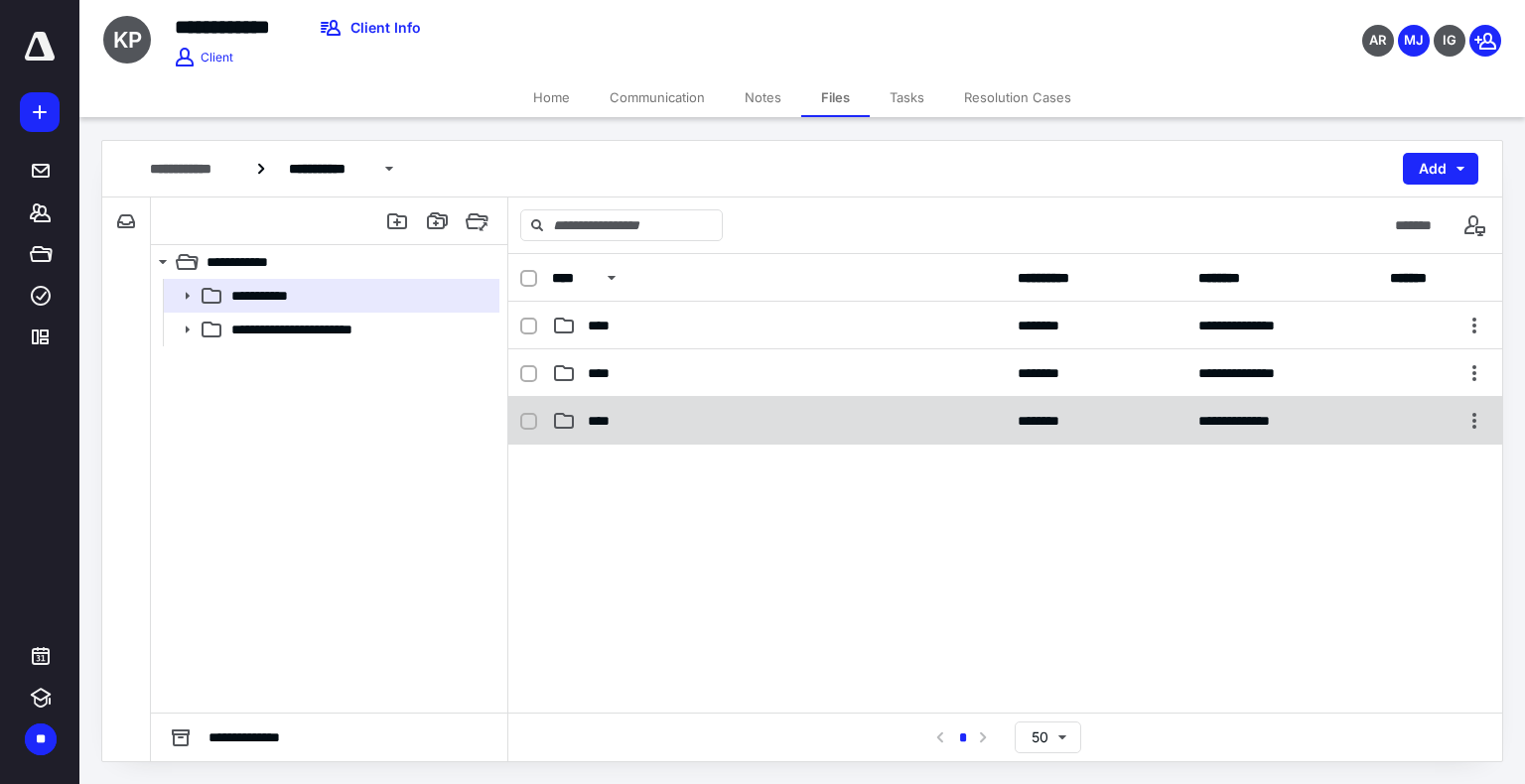 click on "**********" at bounding box center (1005, 421) 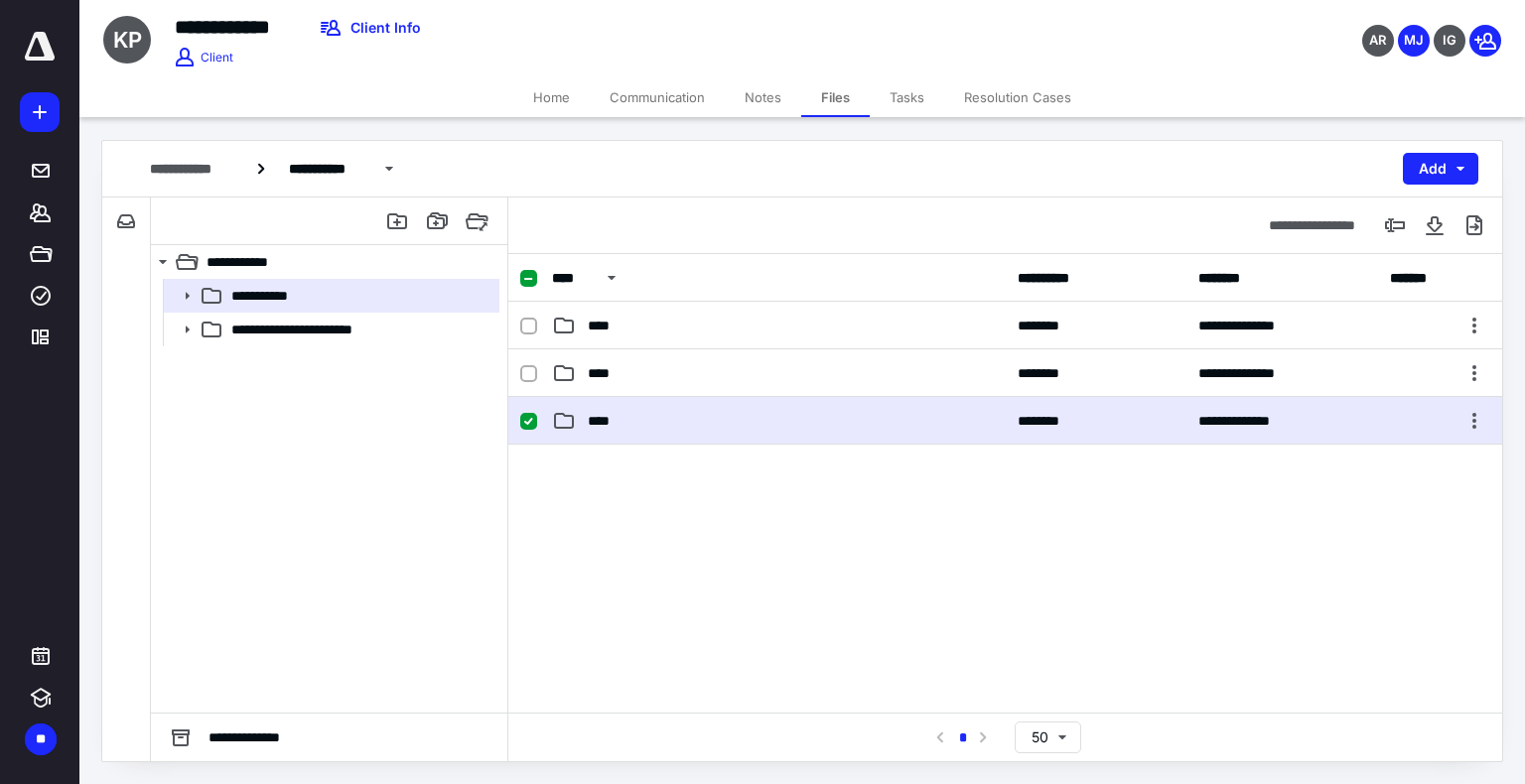 click on "**********" at bounding box center (1005, 421) 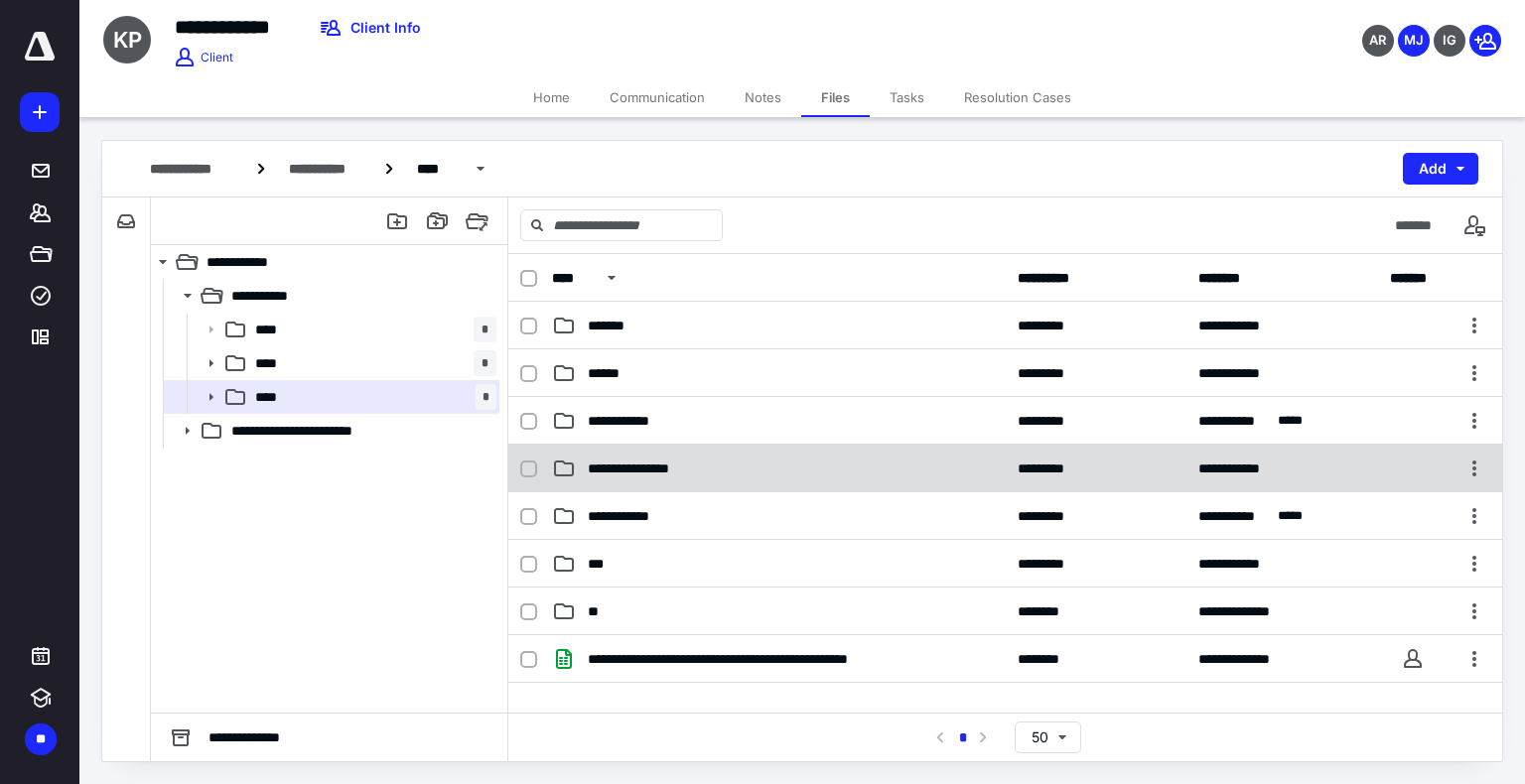 click on "**********" at bounding box center (1005, 468) 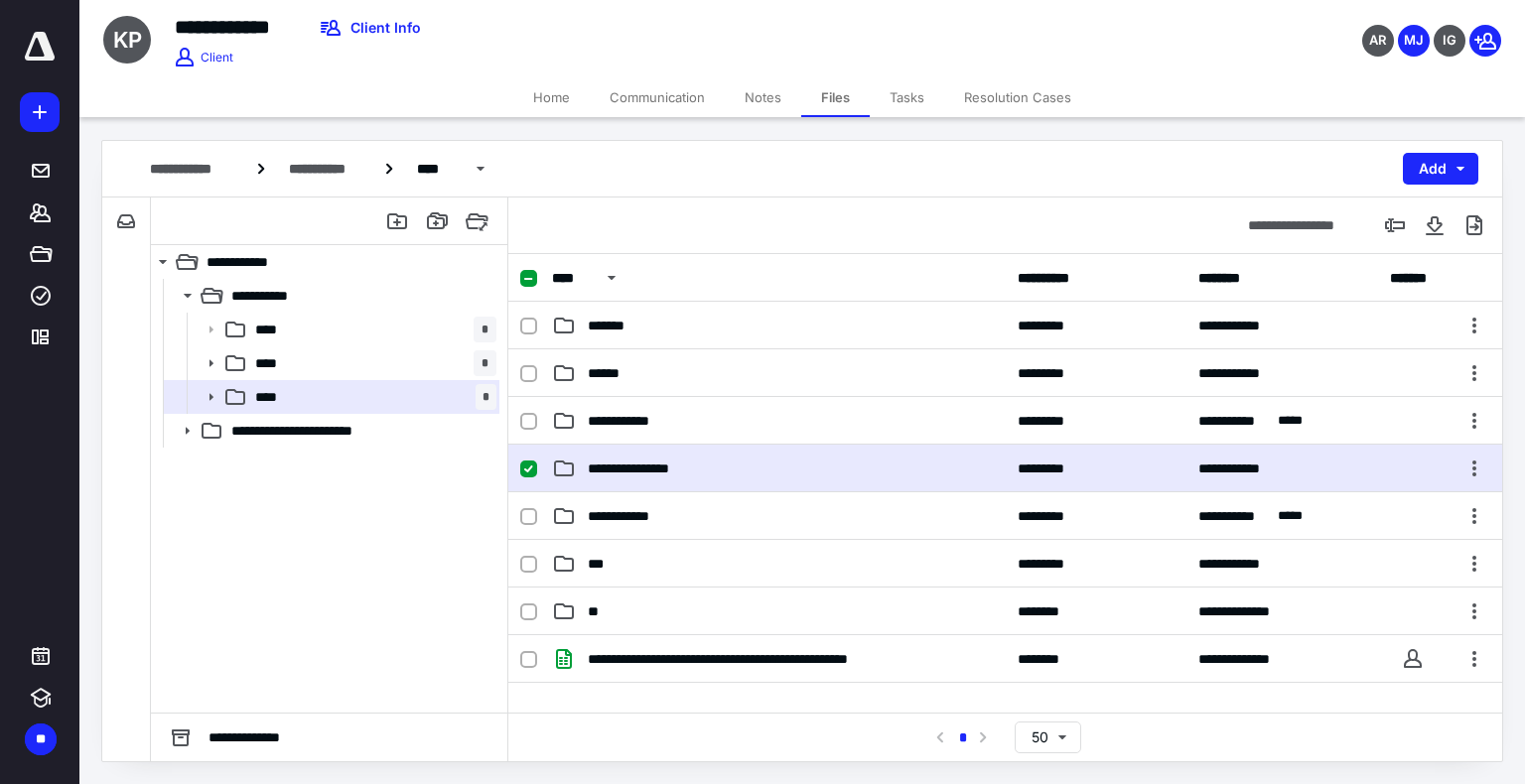 click on "**********" at bounding box center [1005, 468] 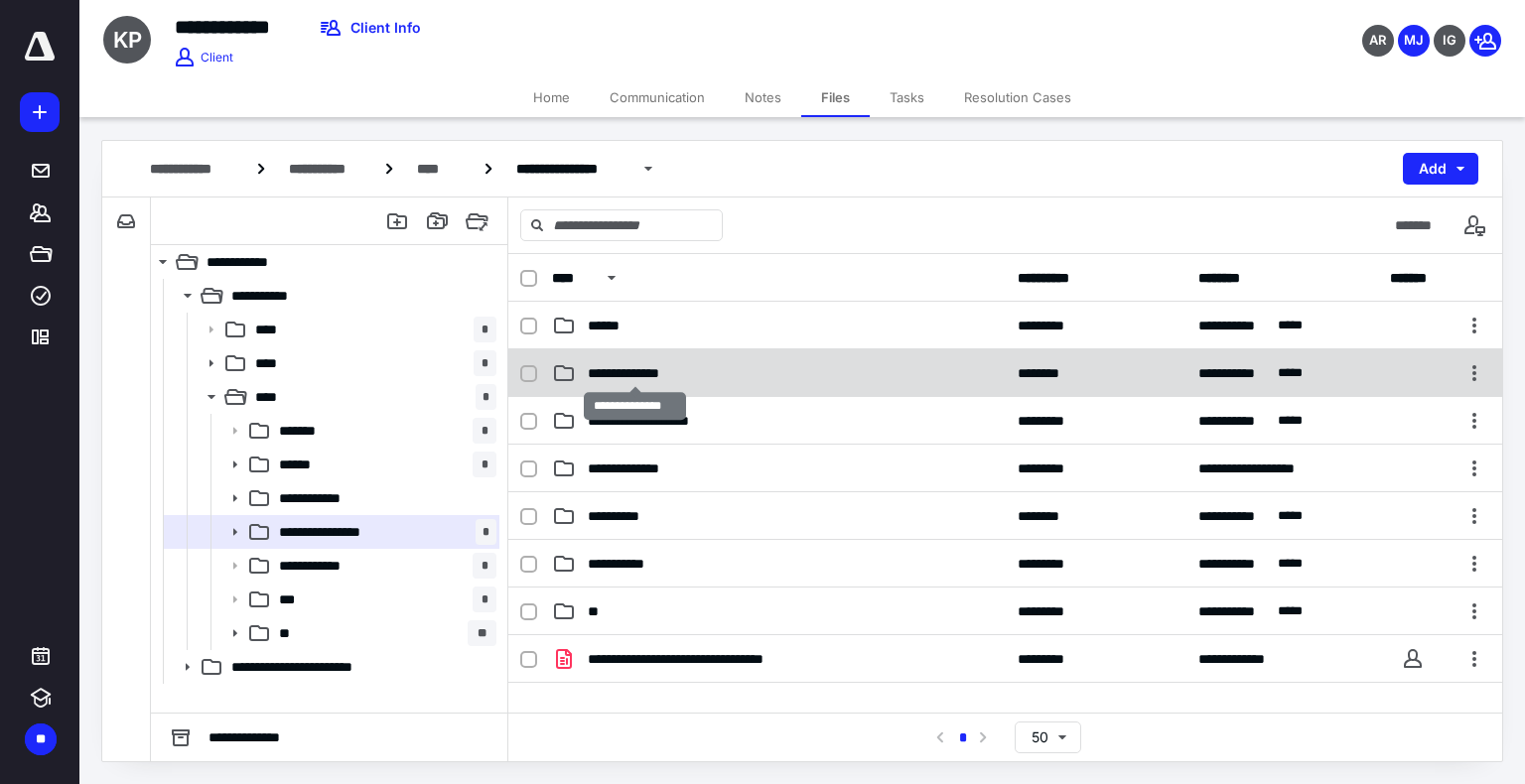 click on "**********" at bounding box center (634, 373) 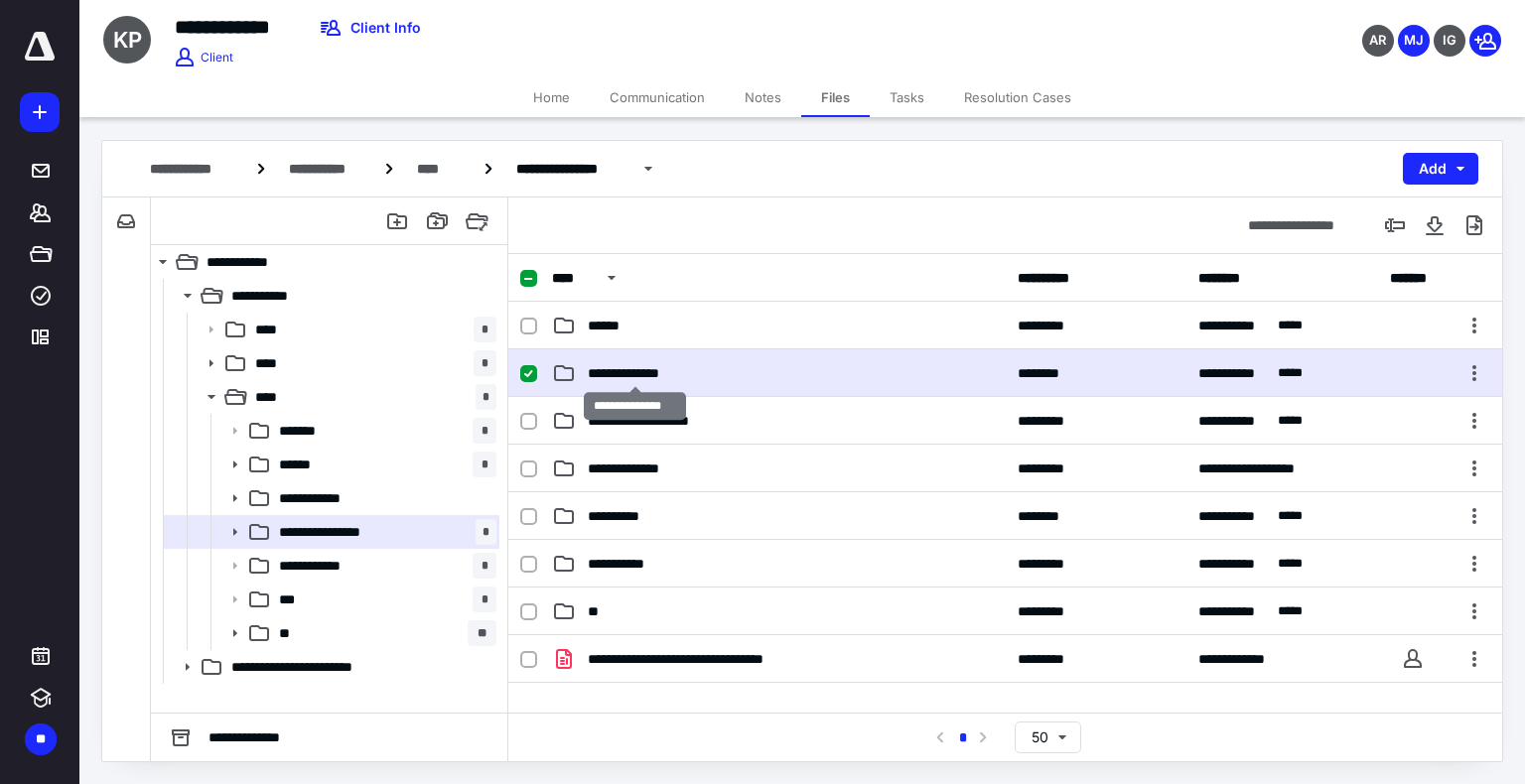 click on "**********" at bounding box center (634, 373) 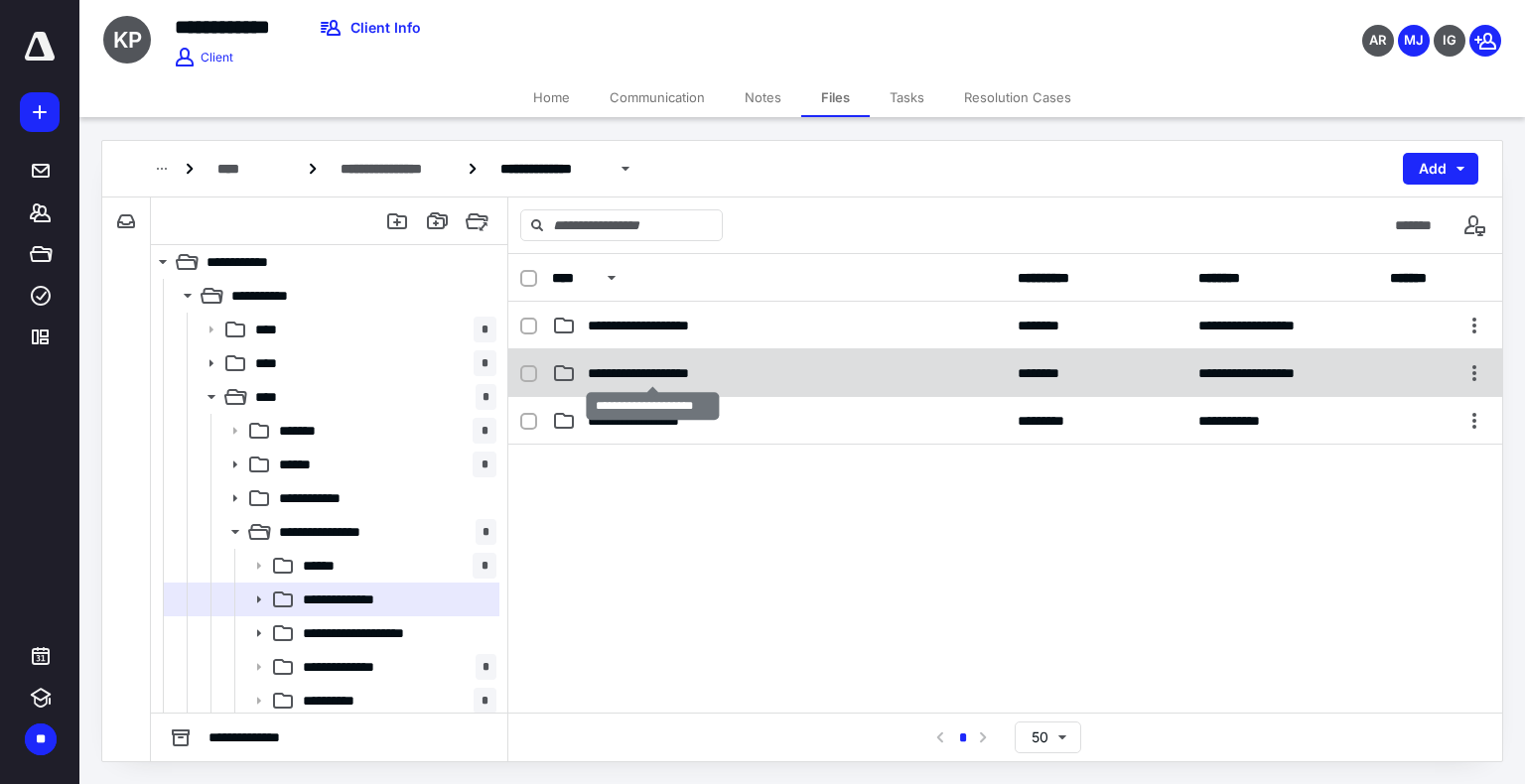 click on "**********" at bounding box center (652, 373) 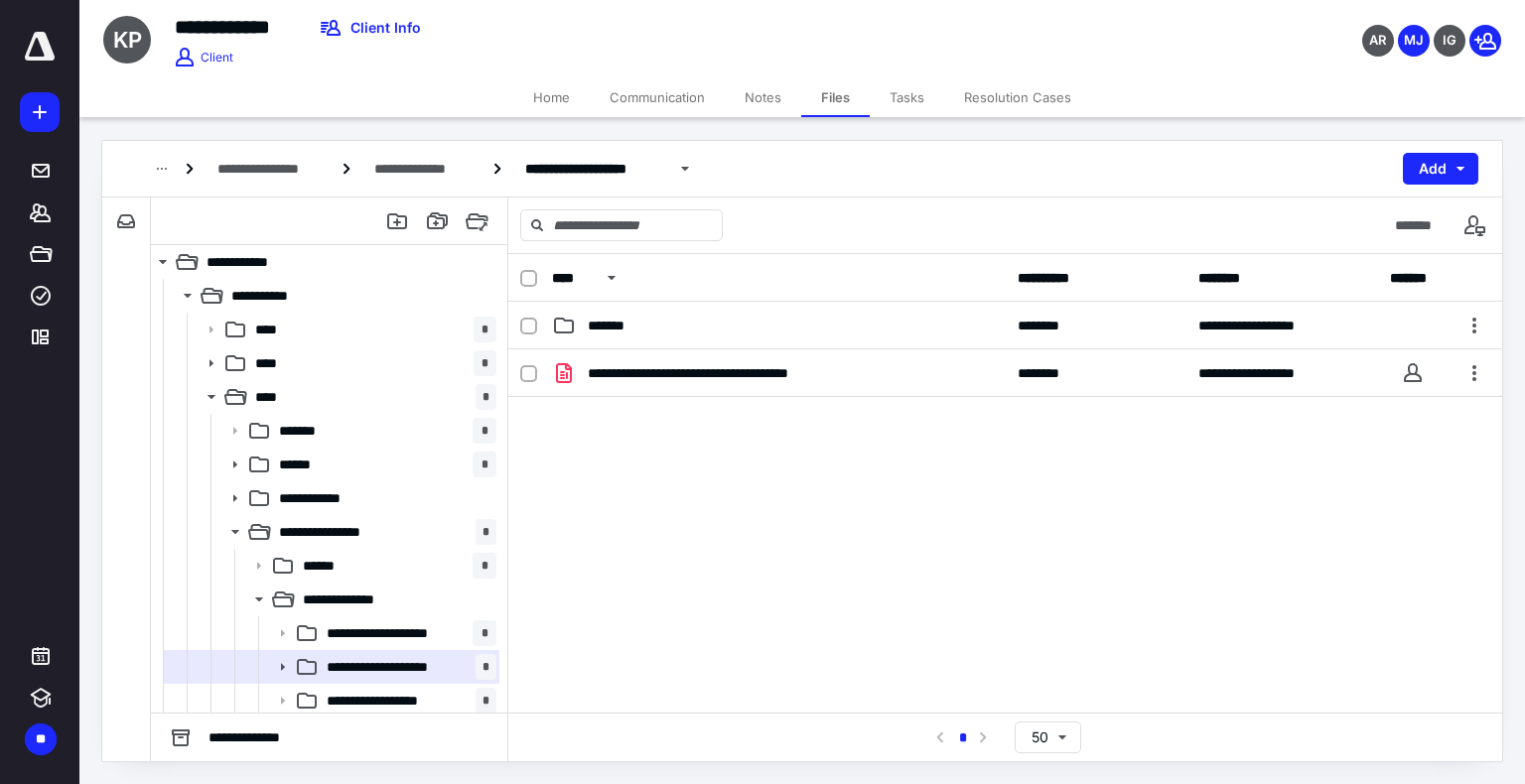 click on "Tasks" at bounding box center (906, 97) 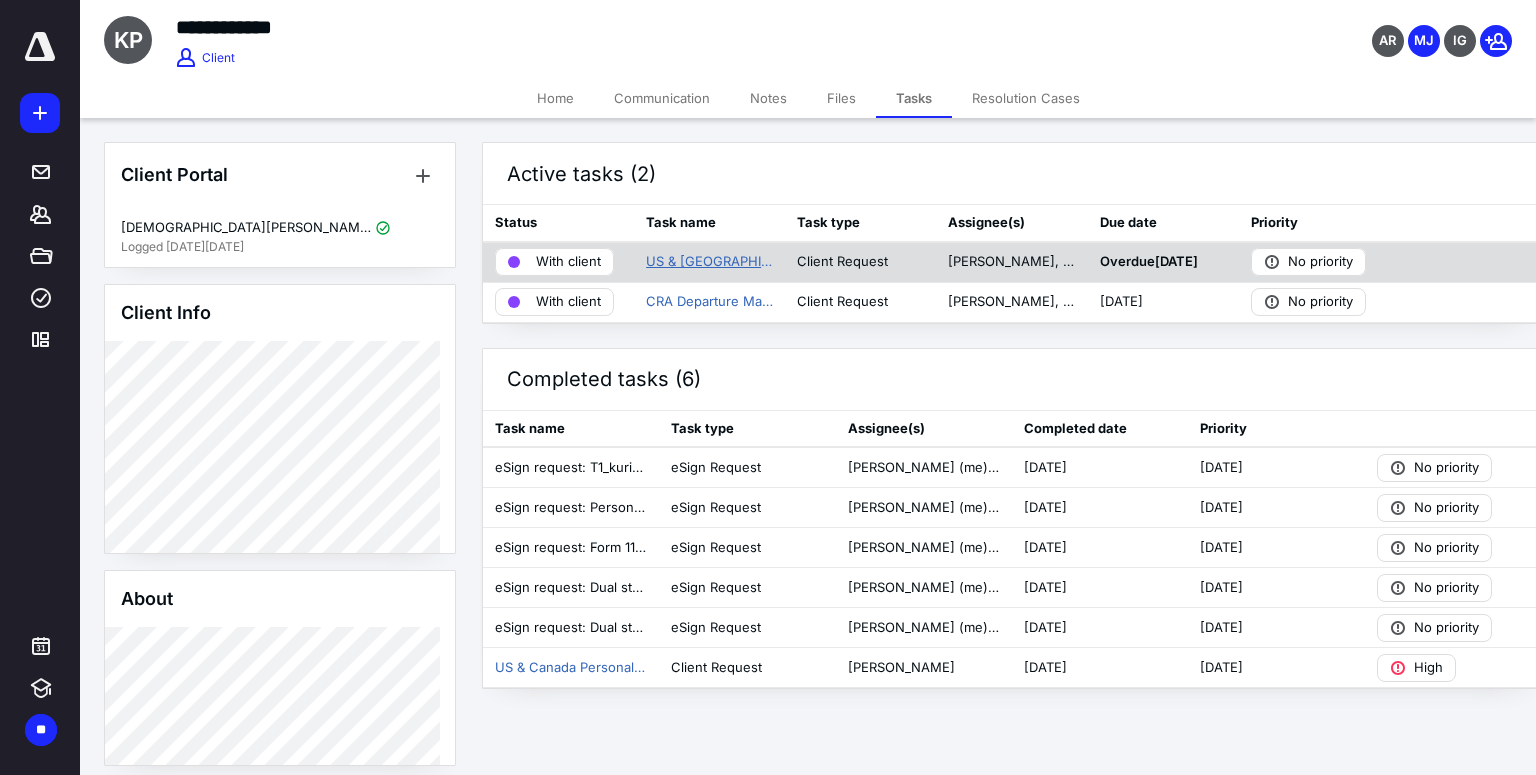 click on "US & Canada Personal Tax Returns FY 2024" at bounding box center [709, 262] 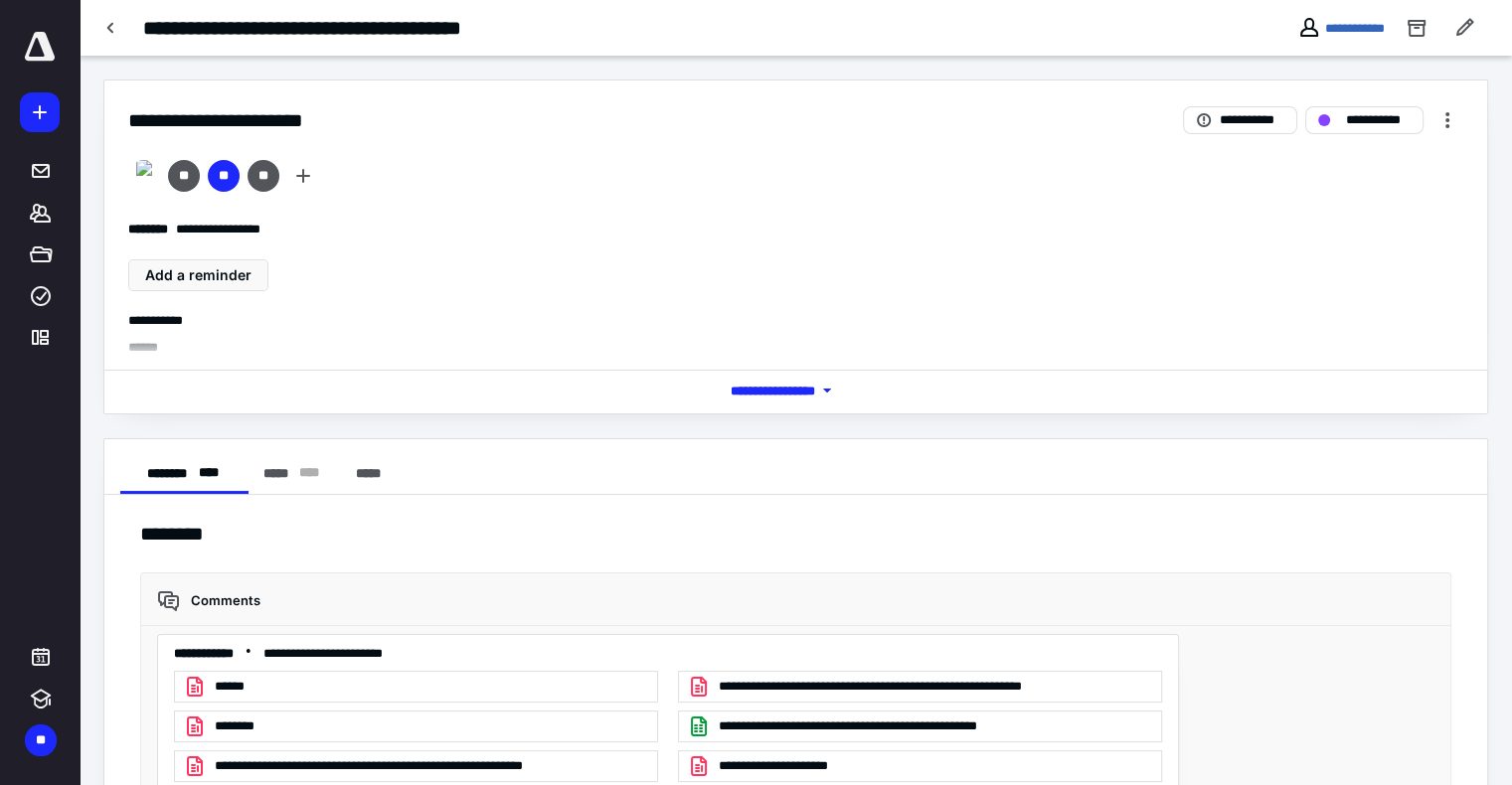 scroll, scrollTop: 9137, scrollLeft: 0, axis: vertical 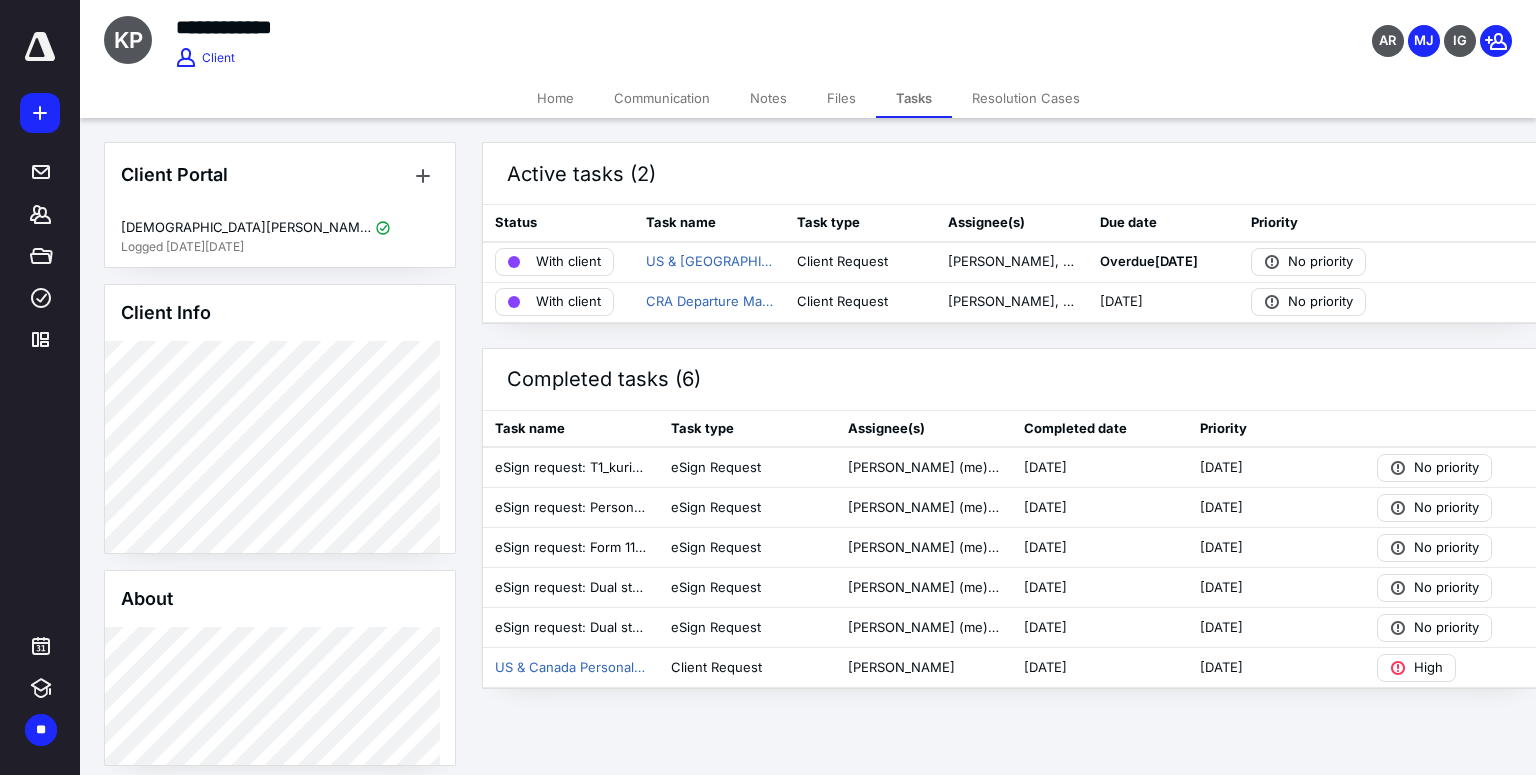 click on "Files" at bounding box center (841, 98) 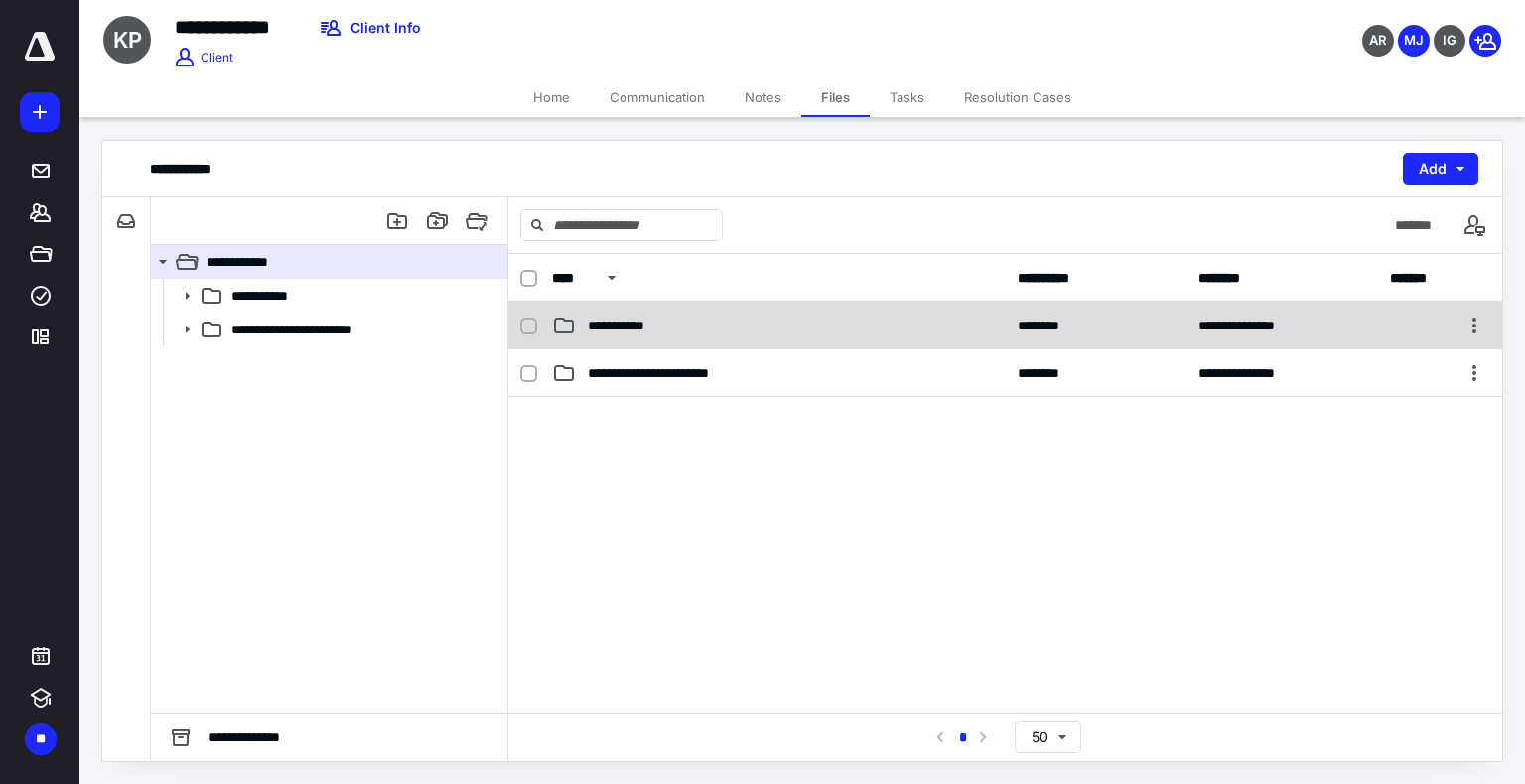 click on "**********" at bounding box center (1005, 326) 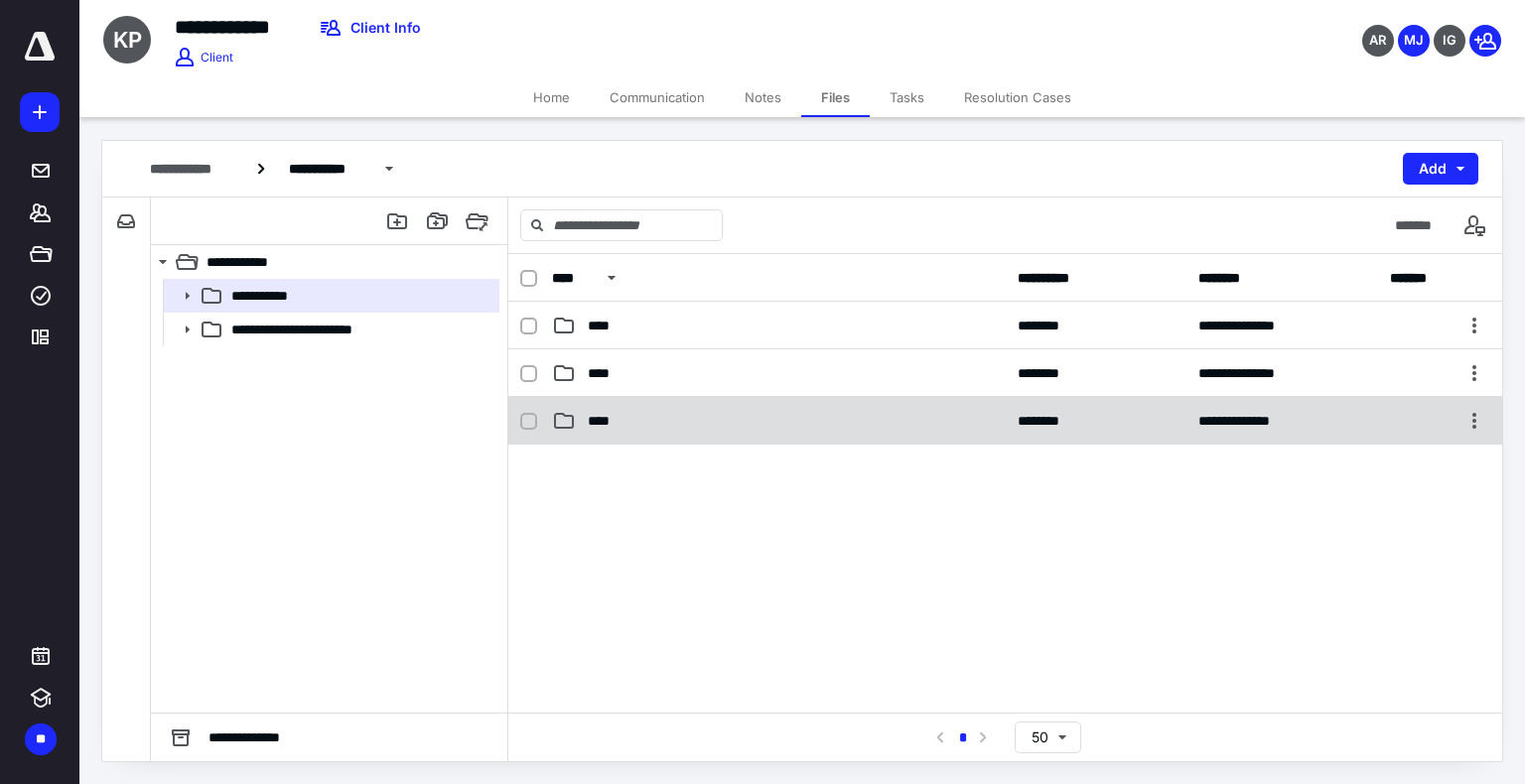 click on "****" at bounding box center (778, 421) 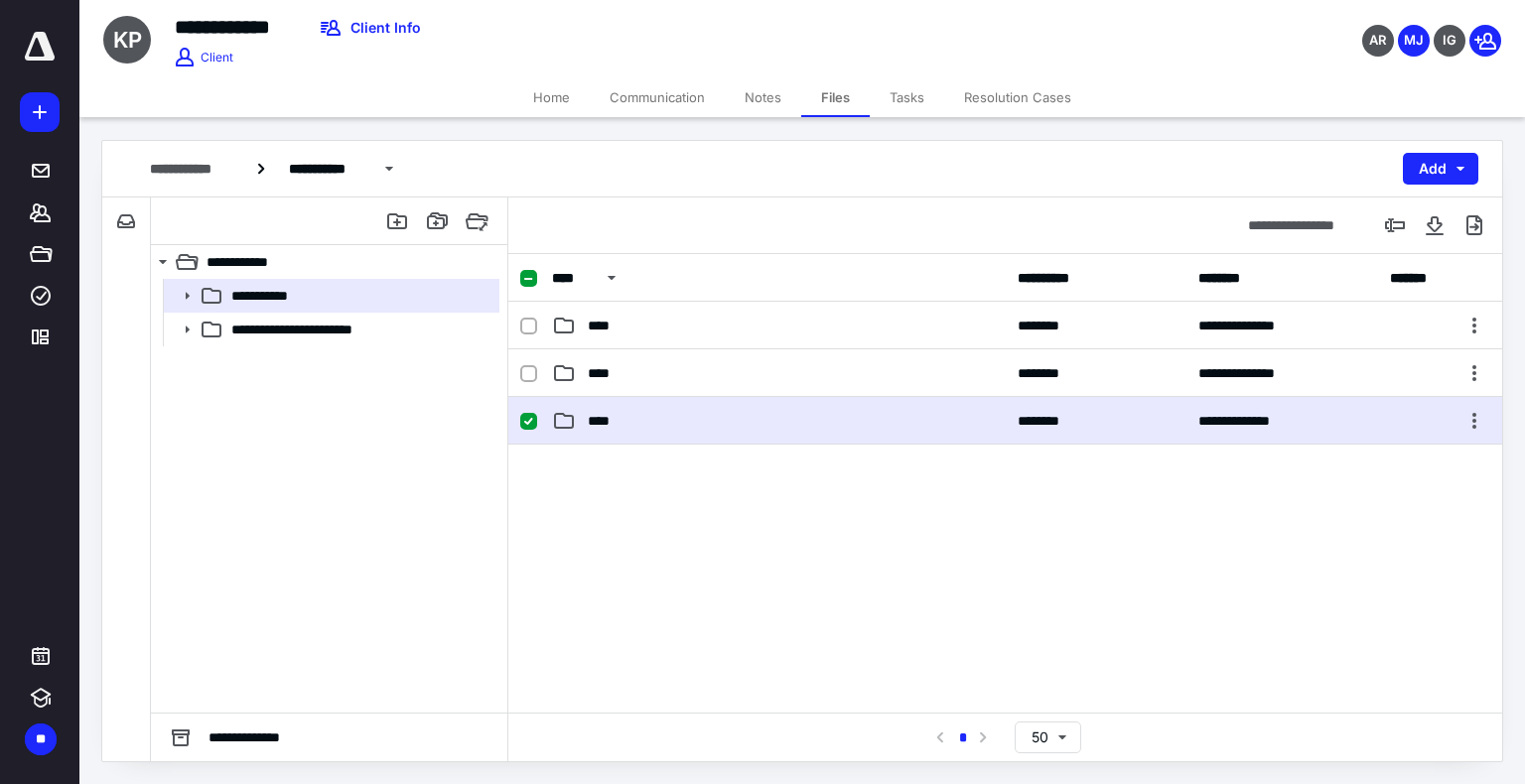 click on "****" at bounding box center [778, 421] 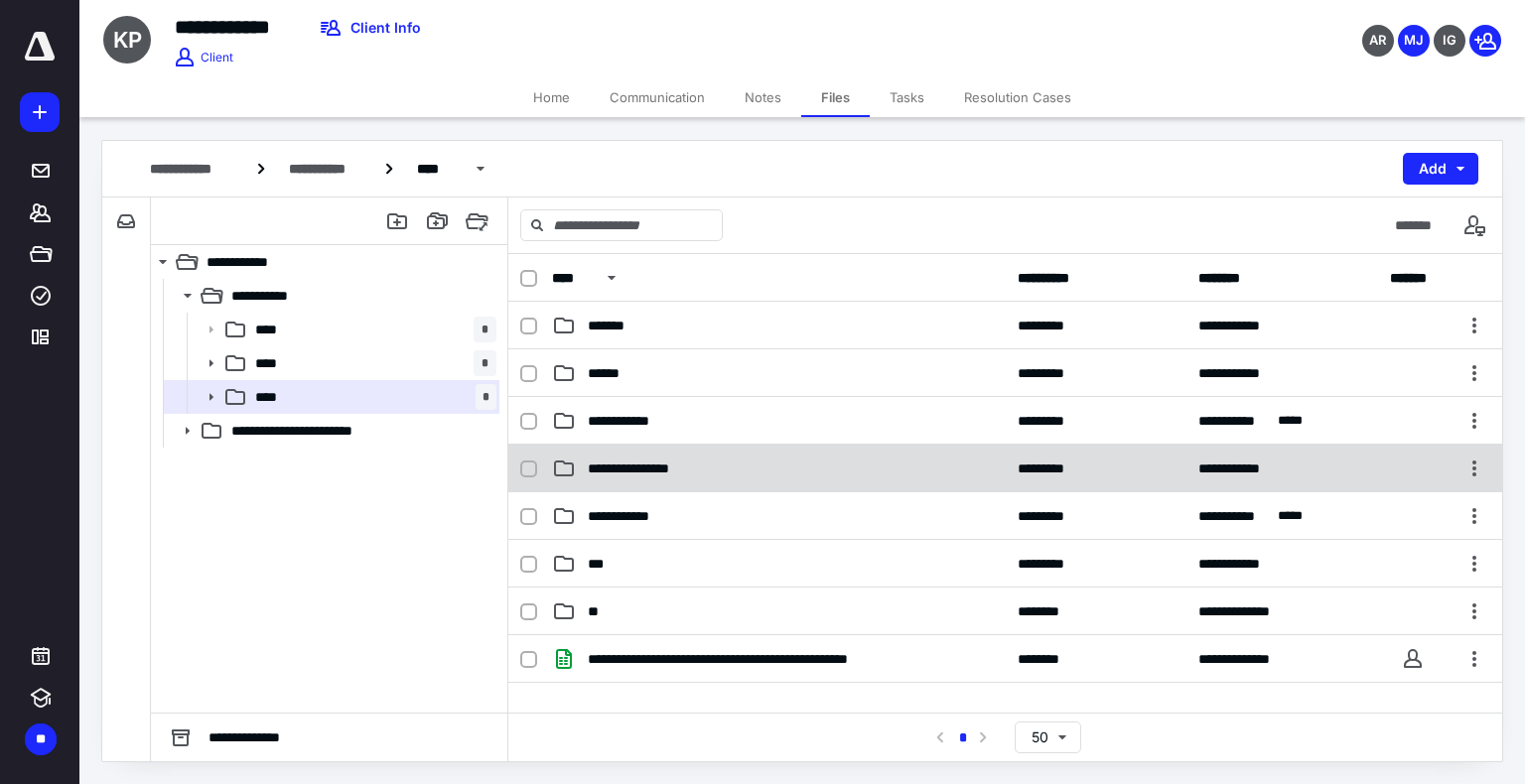 click on "**********" at bounding box center [1005, 468] 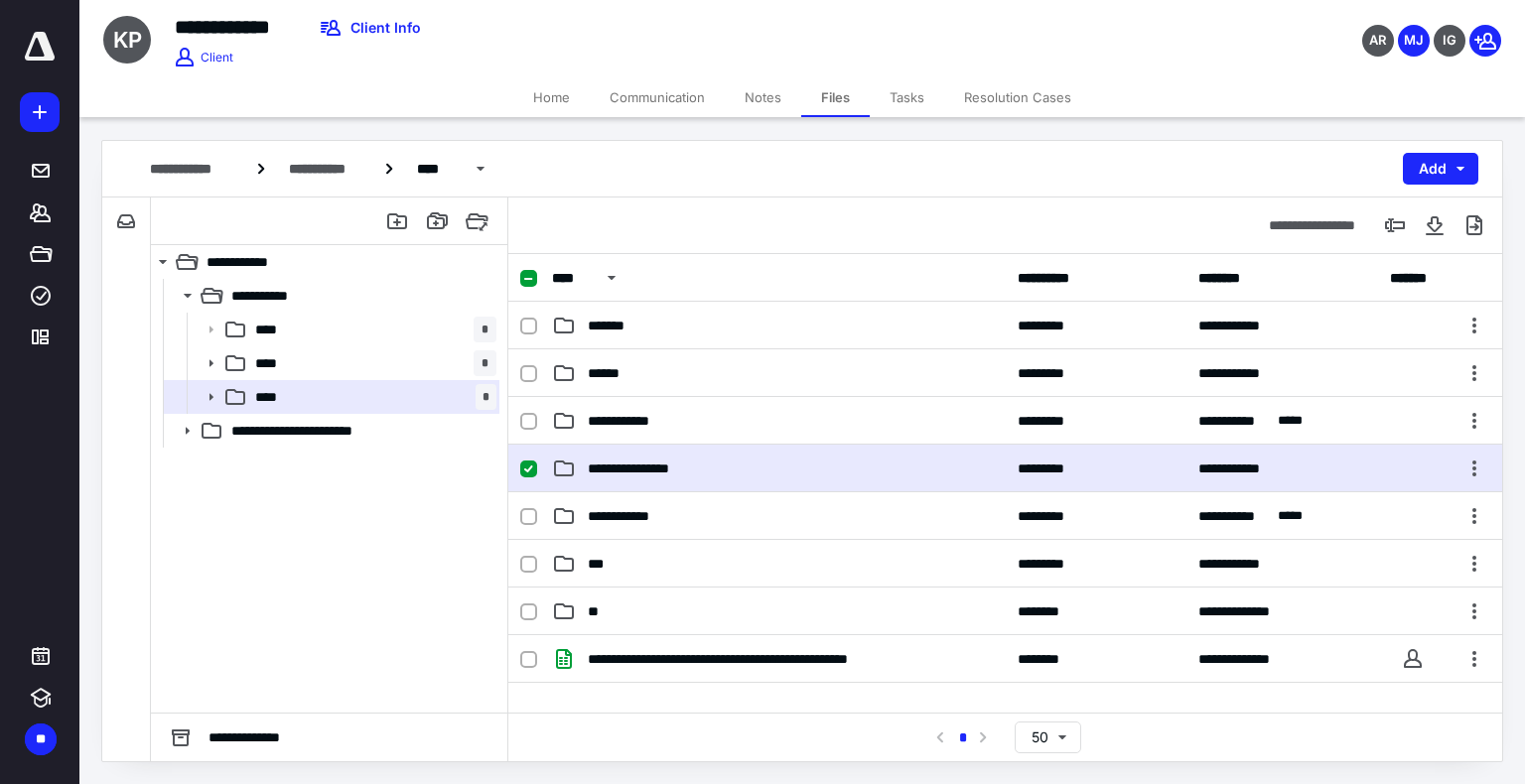 click on "**********" at bounding box center (1005, 468) 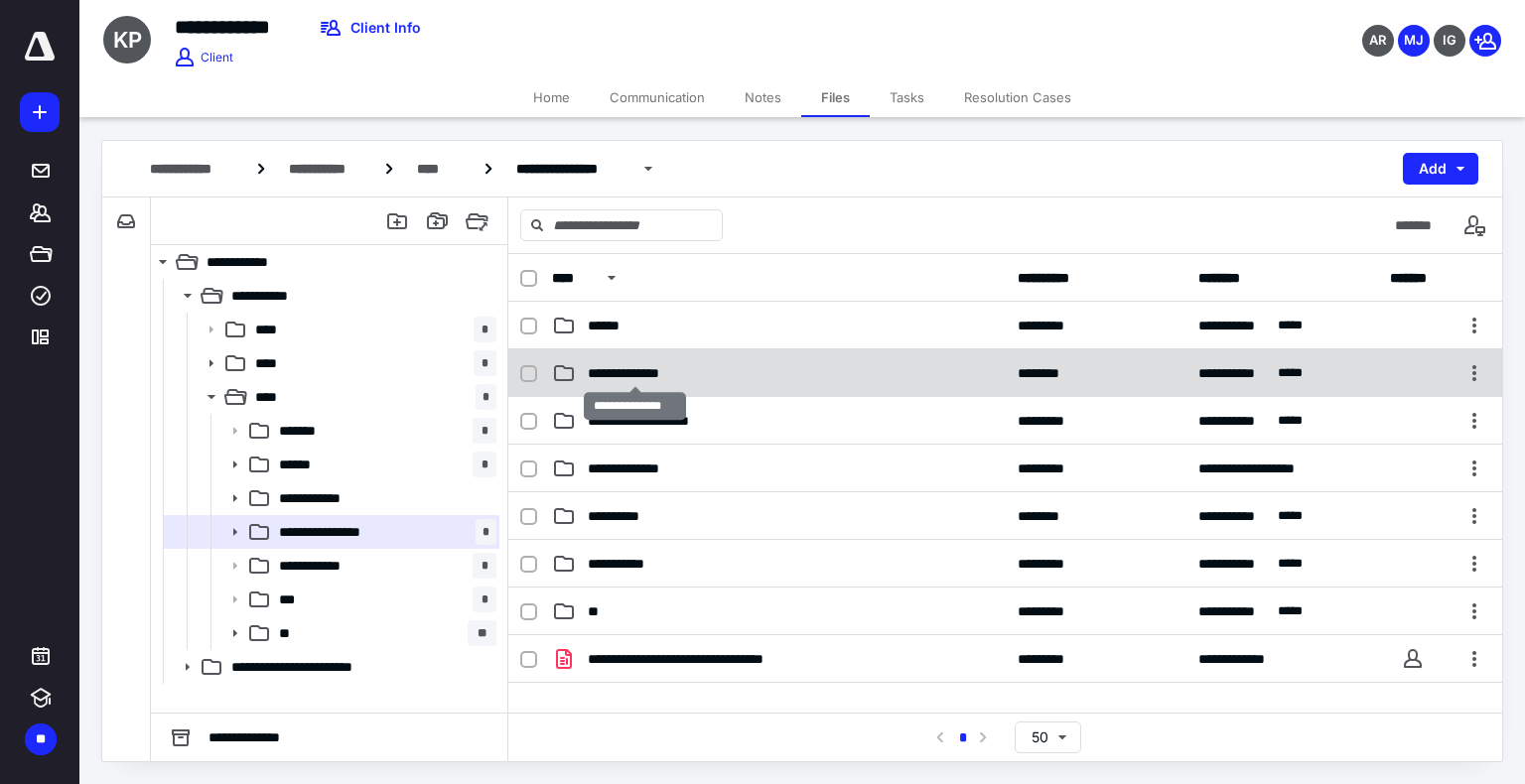 click on "**********" at bounding box center (634, 373) 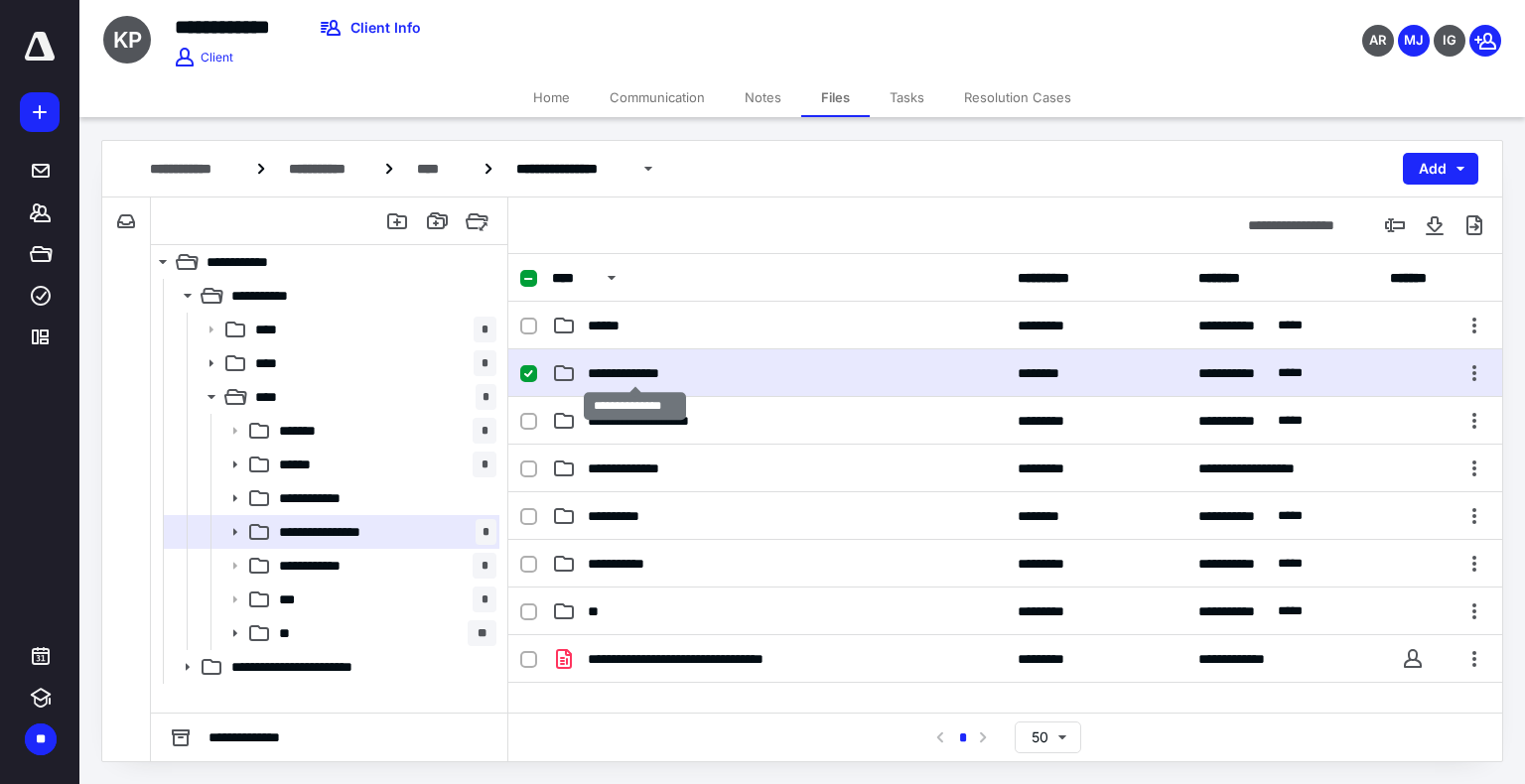 click on "**********" at bounding box center (634, 373) 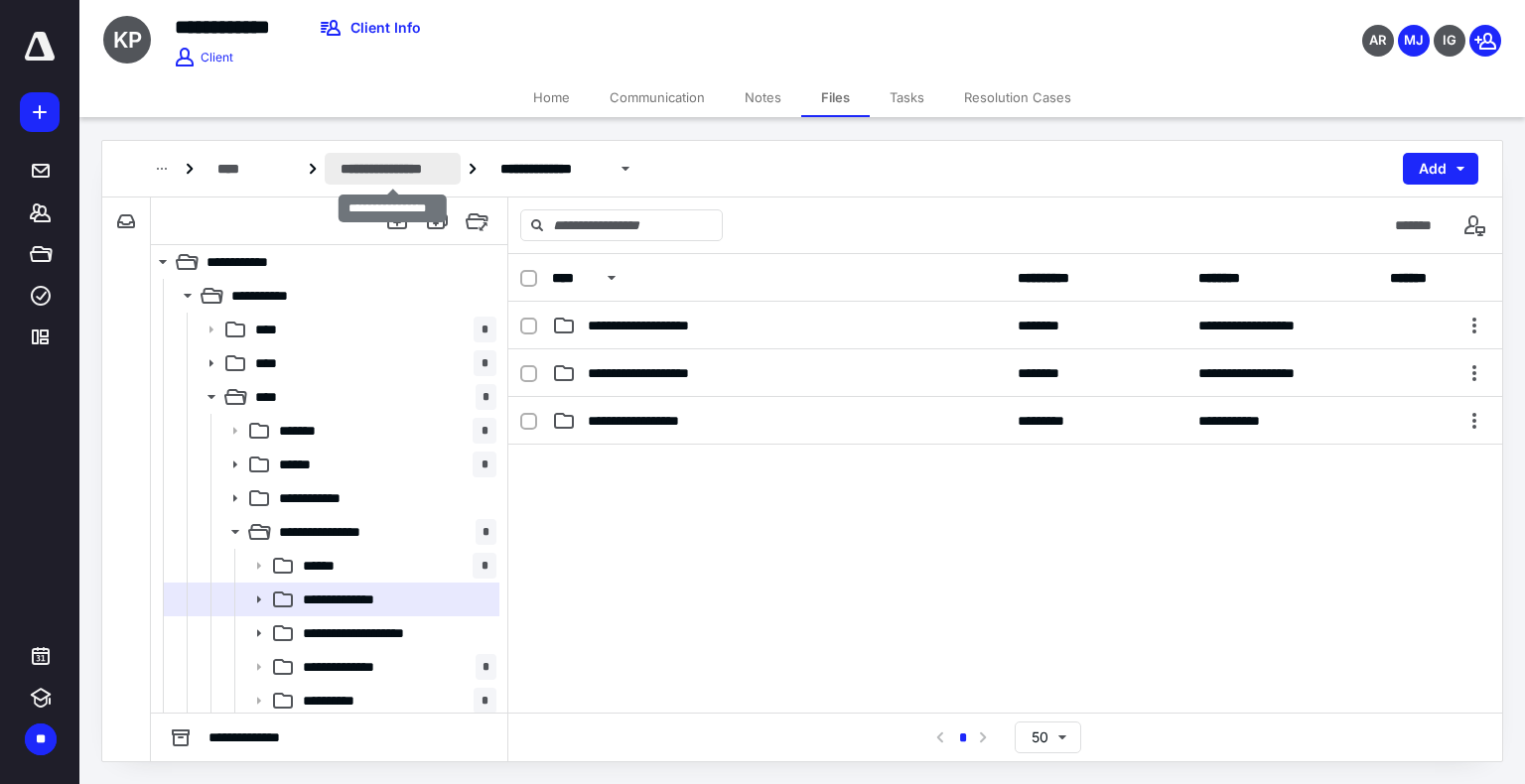 click on "**********" at bounding box center (392, 169) 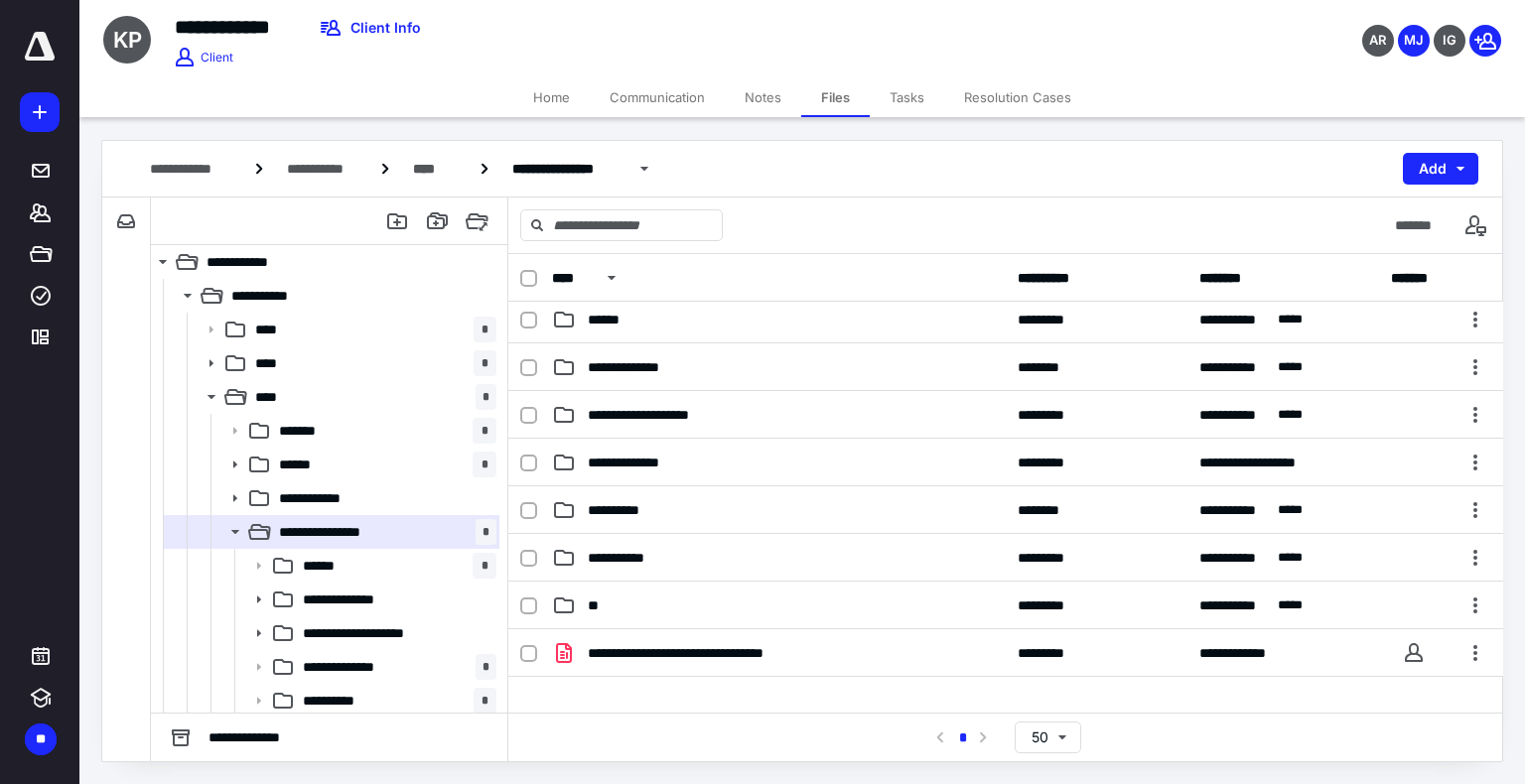 scroll, scrollTop: 0, scrollLeft: 0, axis: both 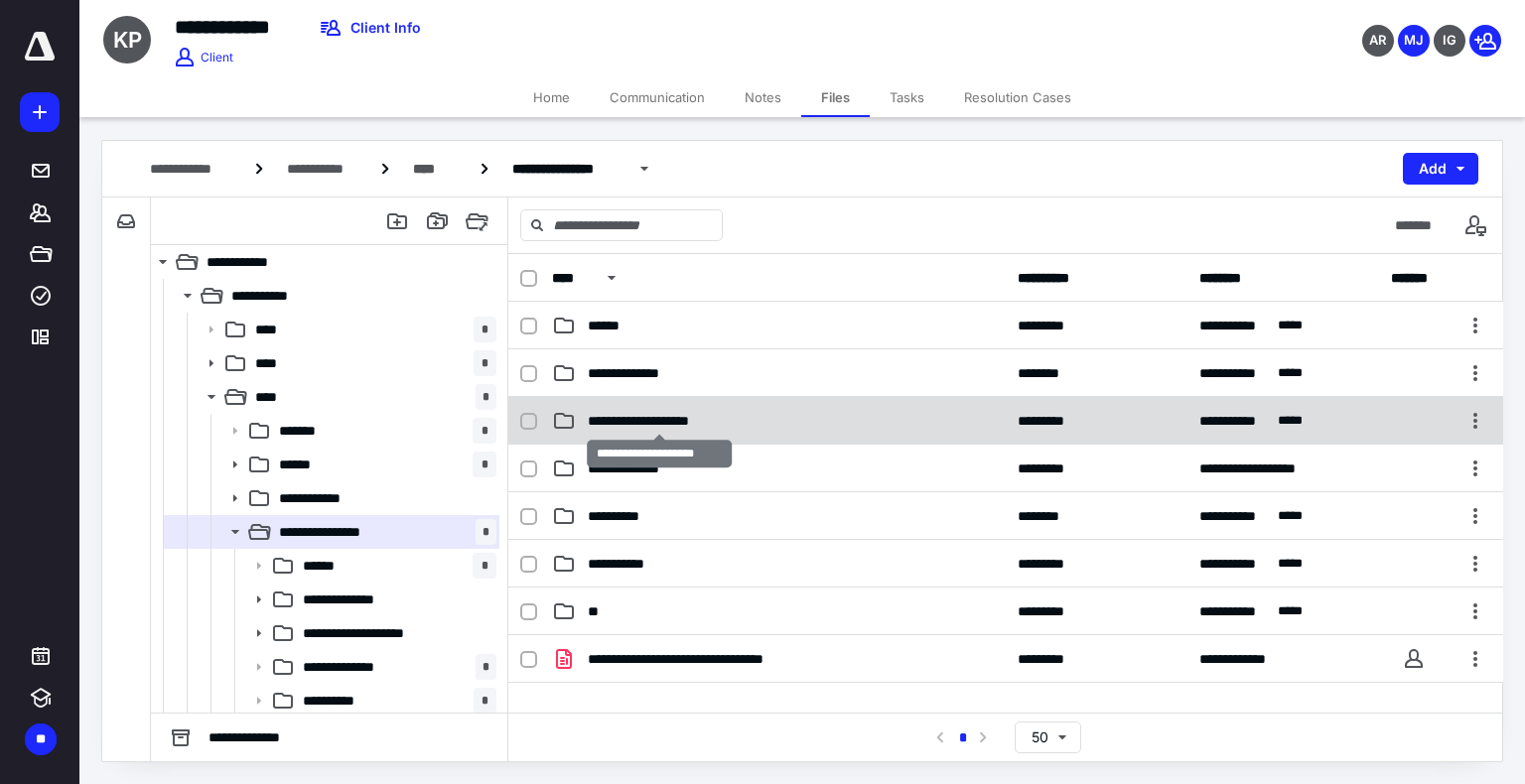 click on "**********" at bounding box center [659, 421] 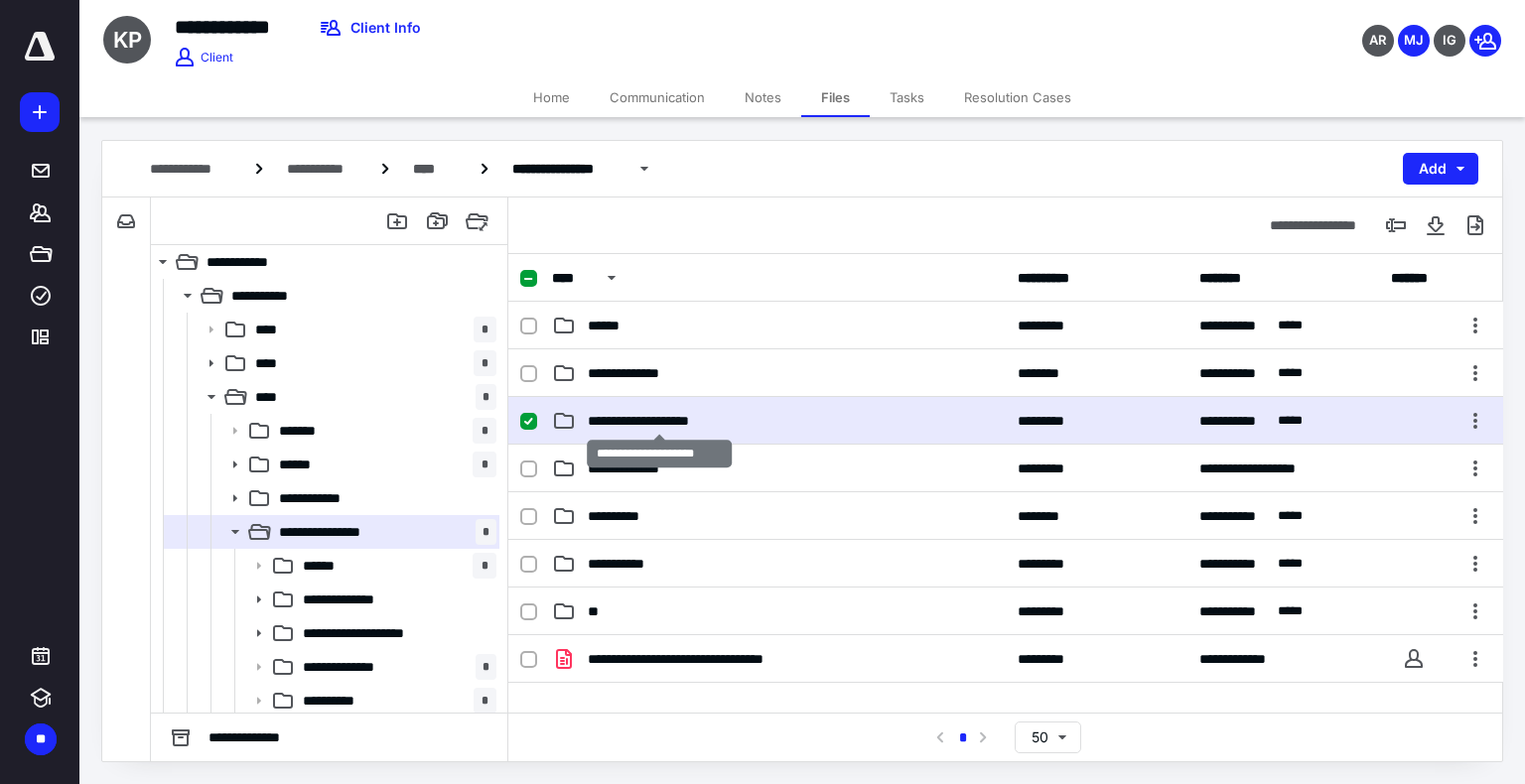 click on "**********" at bounding box center [659, 421] 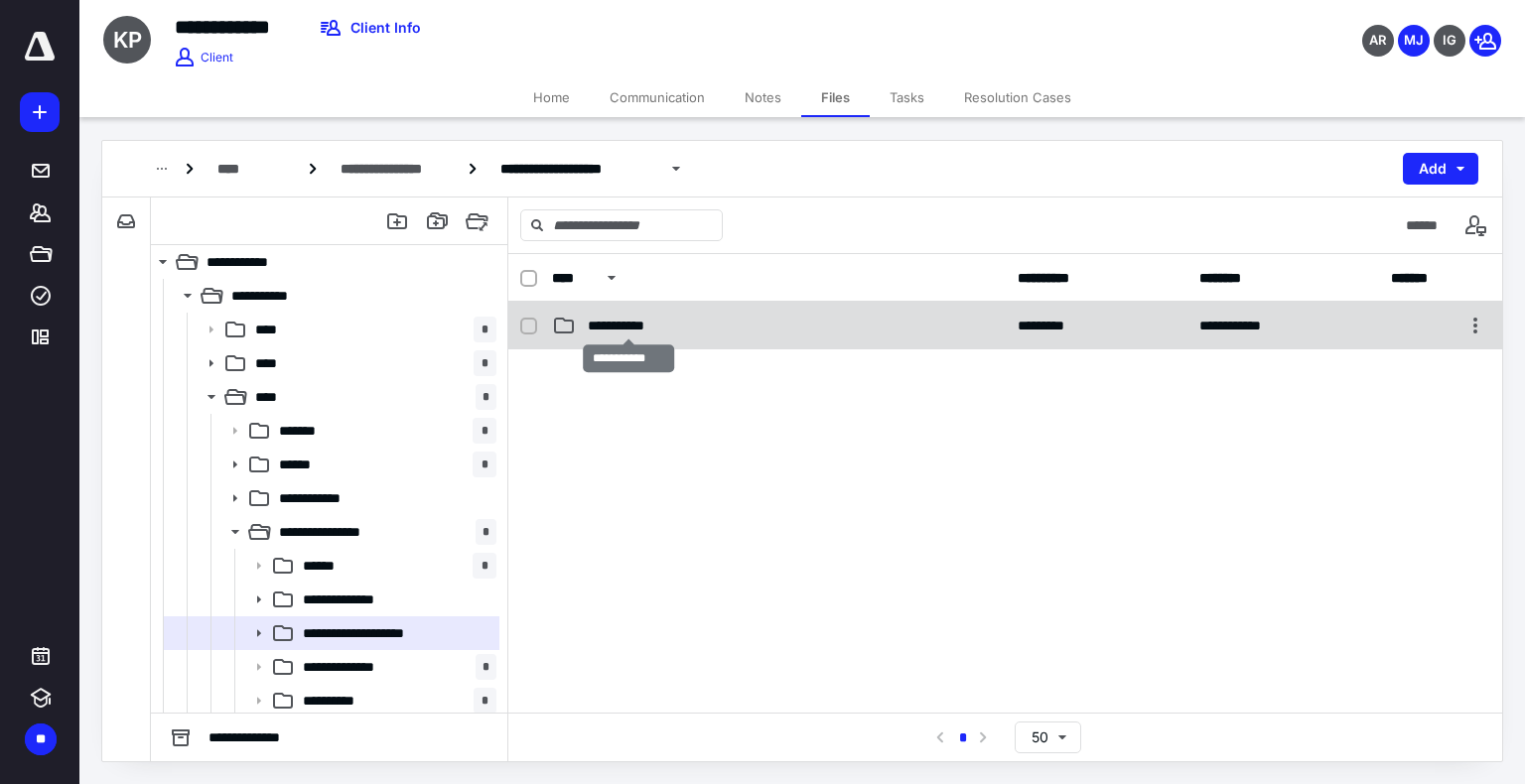 click on "**********" at bounding box center (628, 326) 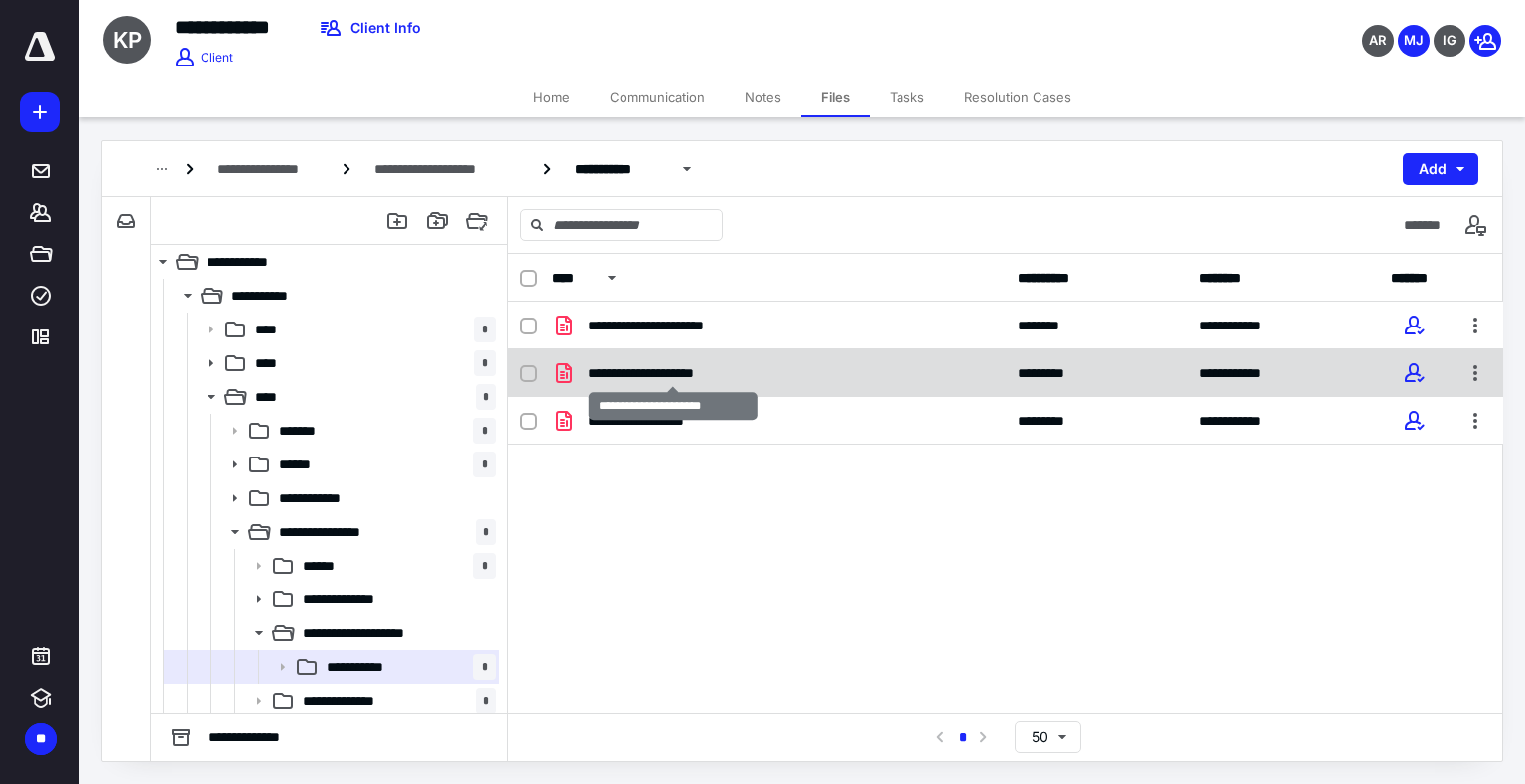 click on "**********" at bounding box center [673, 373] 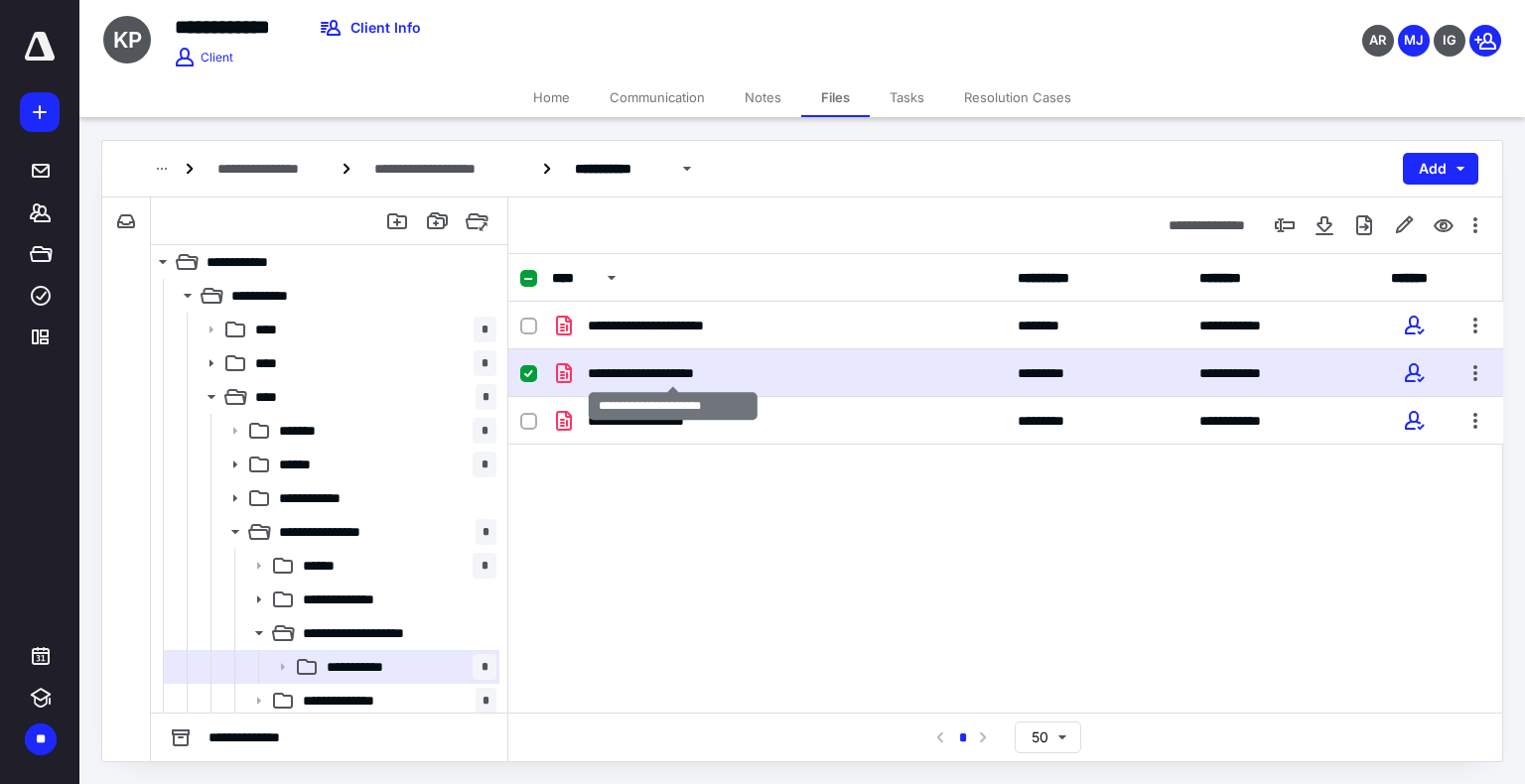 click on "**********" at bounding box center (673, 373) 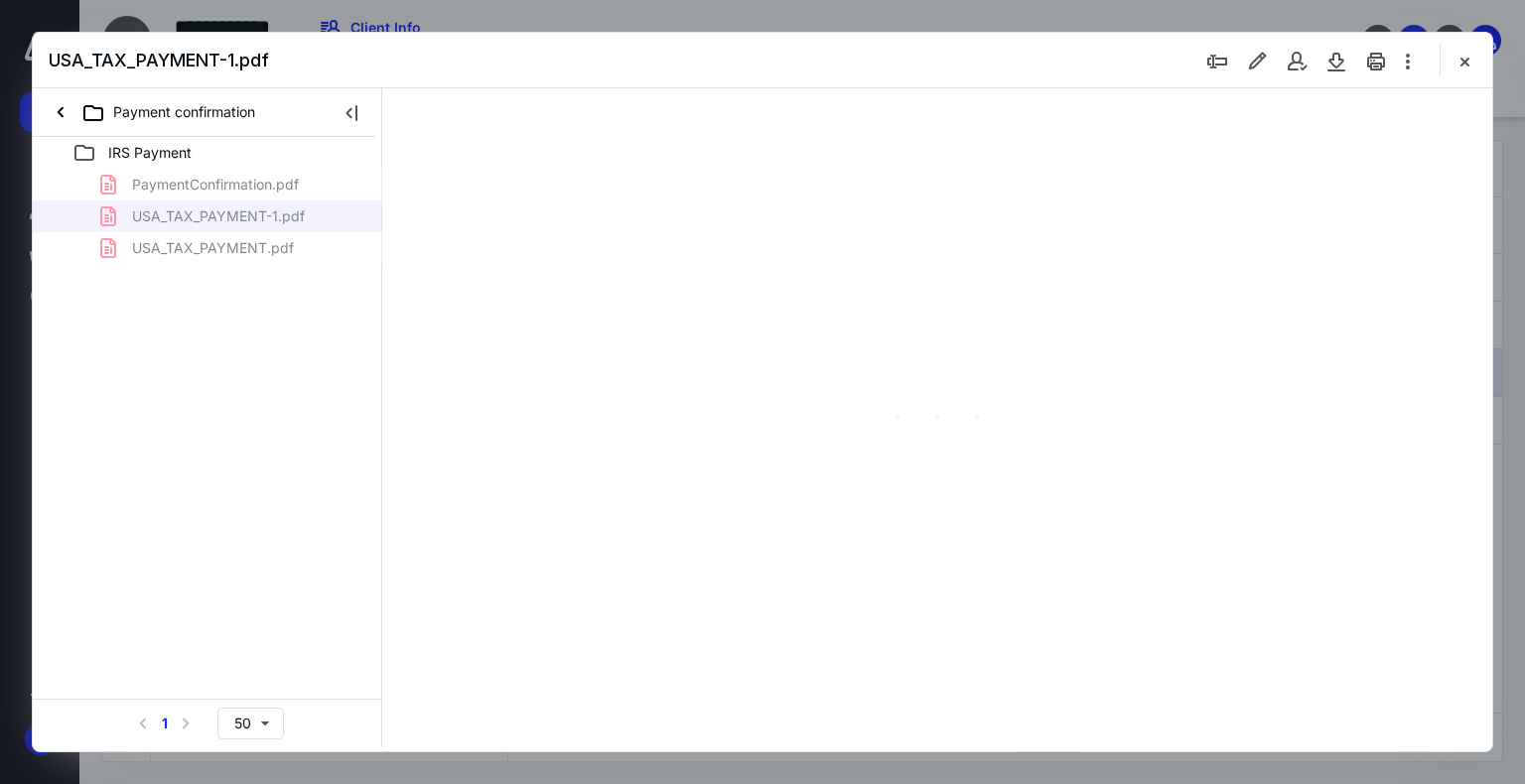 scroll, scrollTop: 0, scrollLeft: 0, axis: both 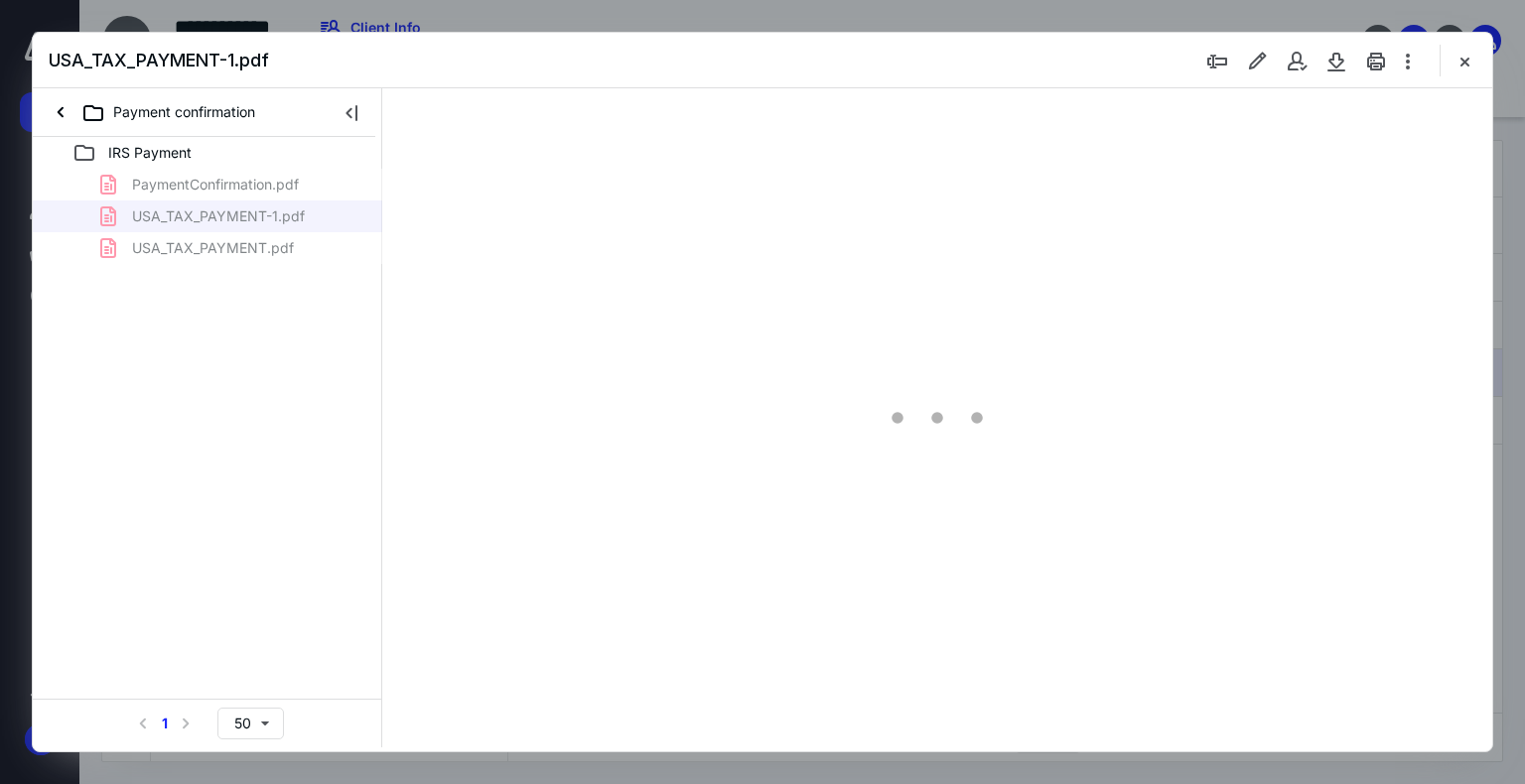 type on "74" 